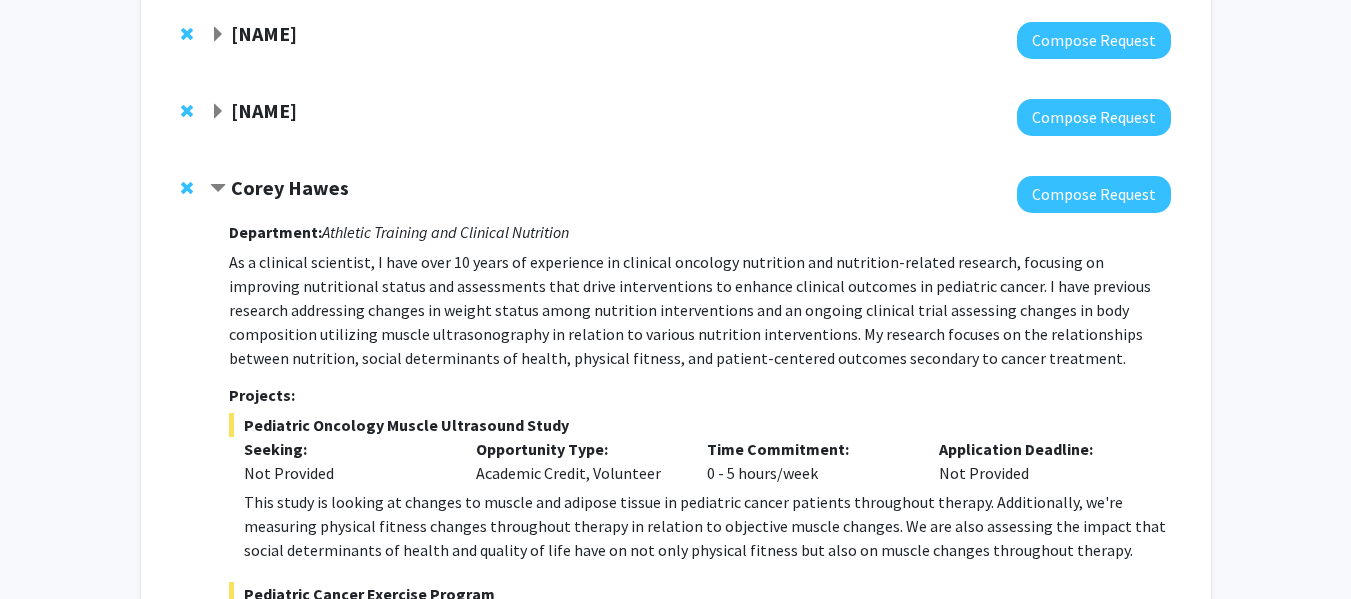 scroll, scrollTop: 601, scrollLeft: 0, axis: vertical 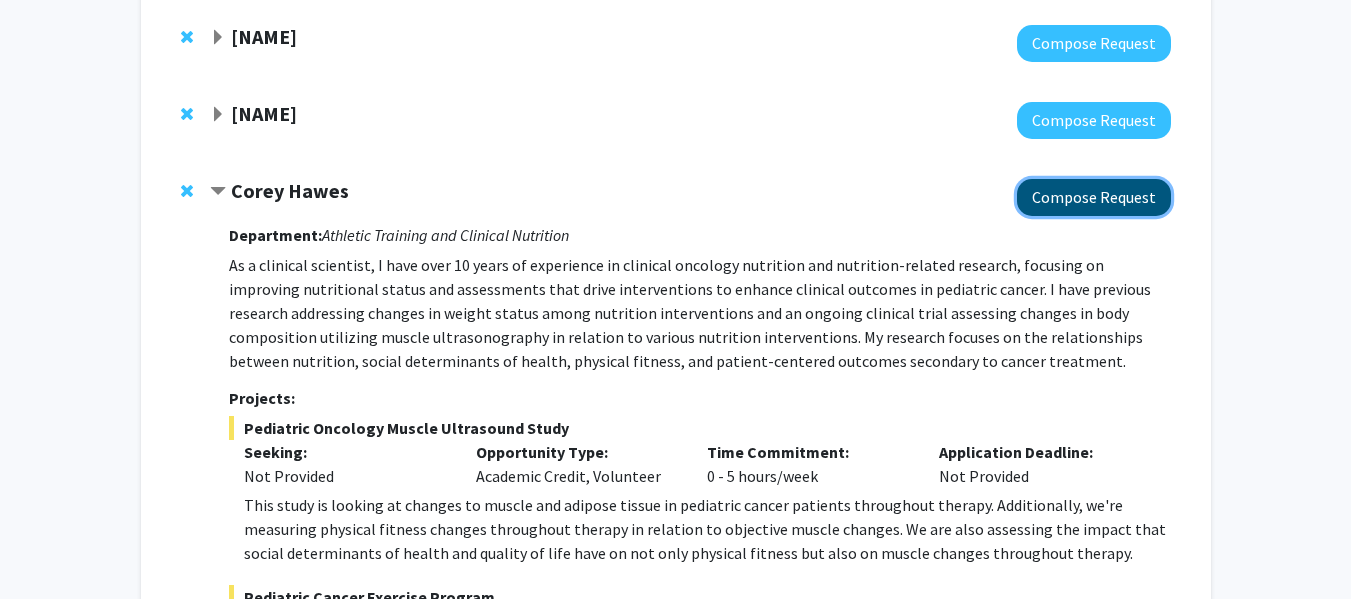 click on "Compose Request" 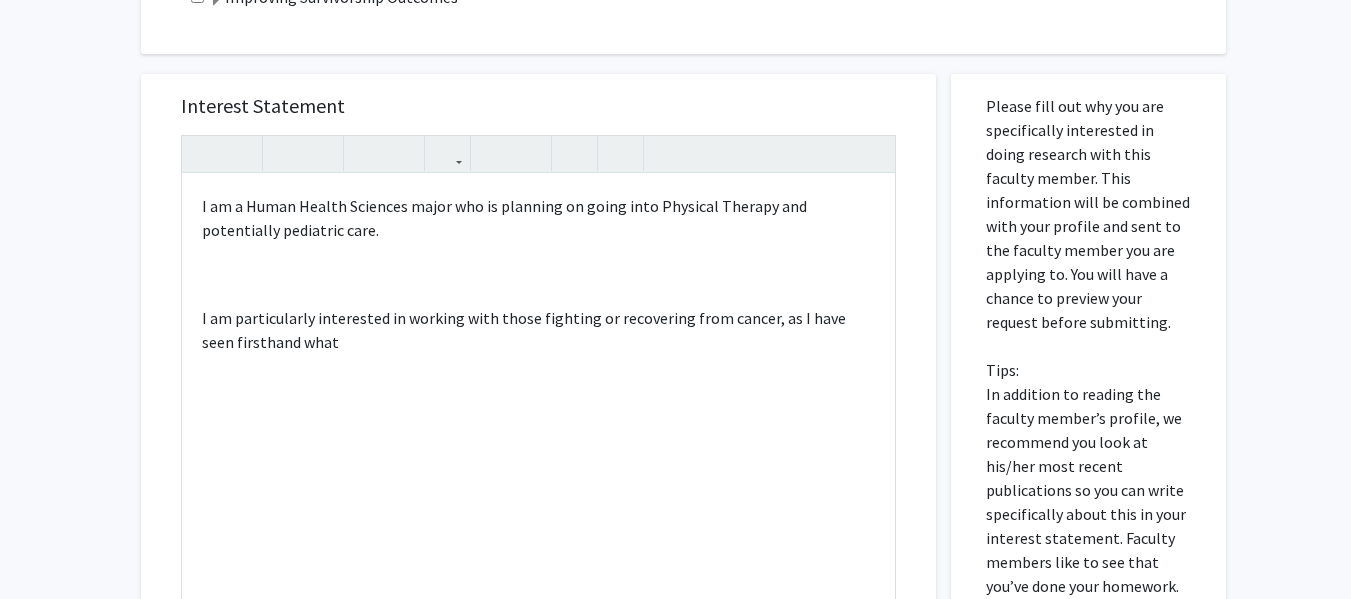 scroll, scrollTop: 793, scrollLeft: 0, axis: vertical 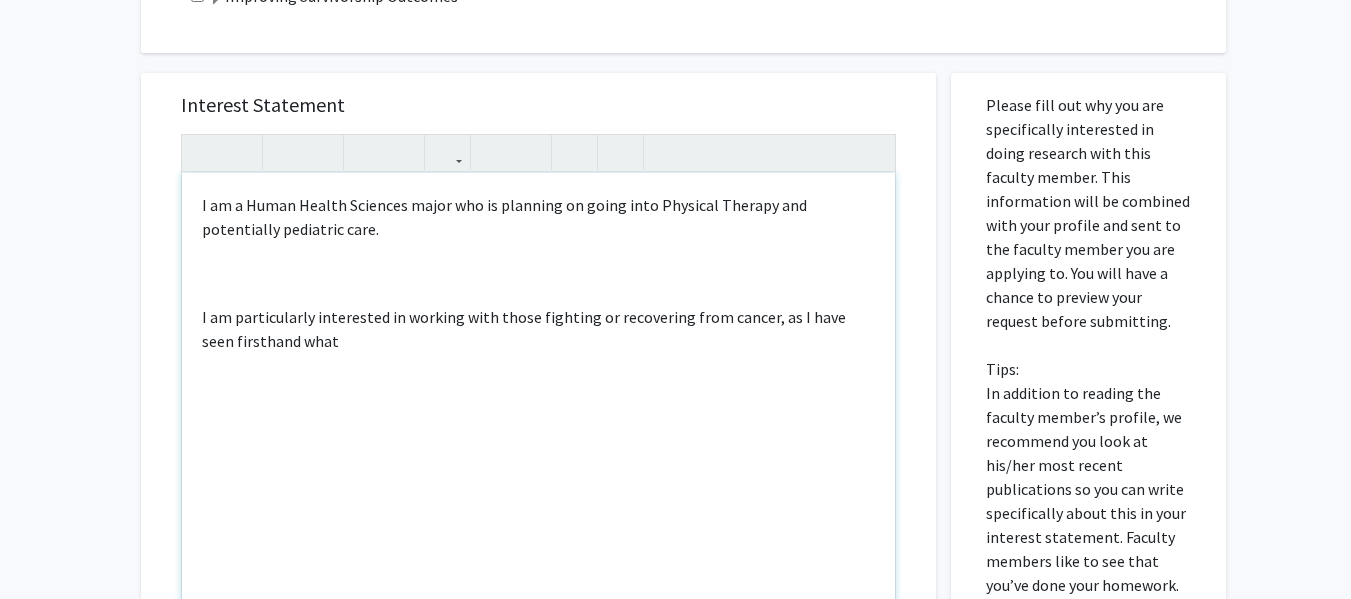 drag, startPoint x: 197, startPoint y: 204, endPoint x: 315, endPoint y: 349, distance: 186.94652 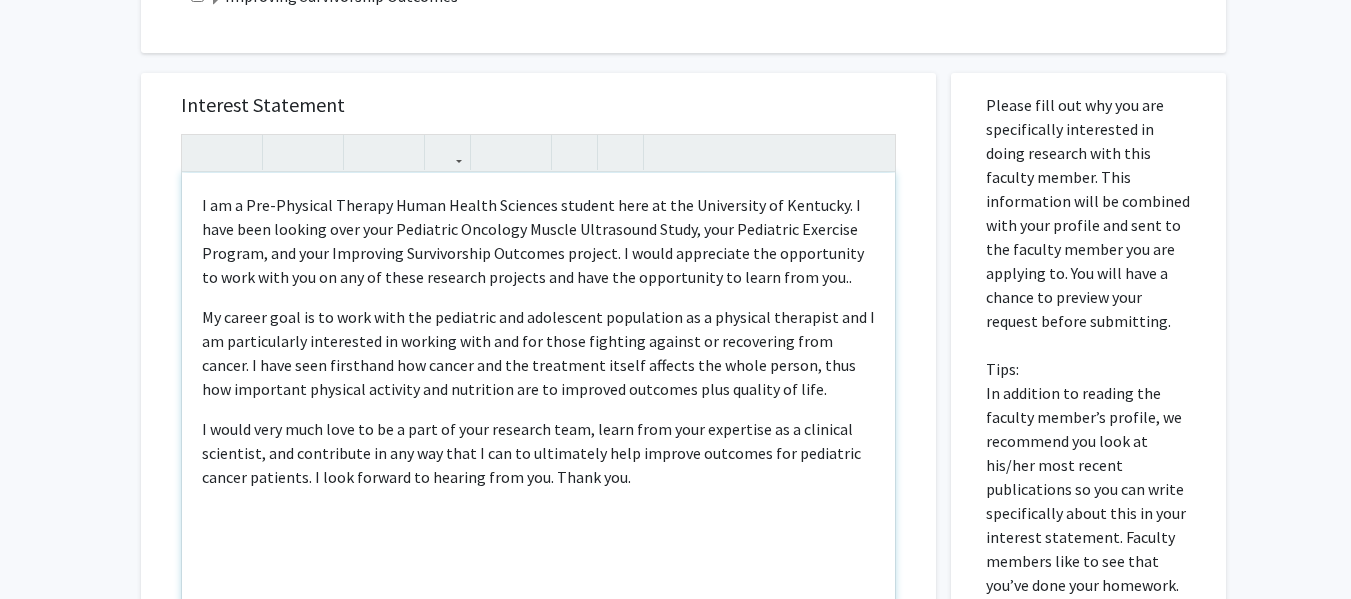 type on "<p>I am a Pre-Physical Therapy Human Health Sciences student here at the University of Kentucky.  I have been looking over your Pediatric Oncology Muscle Ultrasound Study, your Pediatric Exercise Program, and your Improving Survivorship Outcomes project. I would appreciate the opportunity to work with you on any of these research projects and have the opportunity to learn from you..
</p><p>My career goal is to work with the pediatric and adolescent population as a physical therapist and I am particularly interested in working with and for those fighting against or recovering from cancer. I have seen firsthand how cancer and the treatment itself affects the whole person, thus how important physical activity and nutrition are to improved outcomes plus quality of life.
</p><p>I would very much love to be a part of your research team, learn from your expertise as a clinical scientist, and contribute in any way that I can to ultimately help improve outcomes for pediatric cancer patients. I look forward to he..." 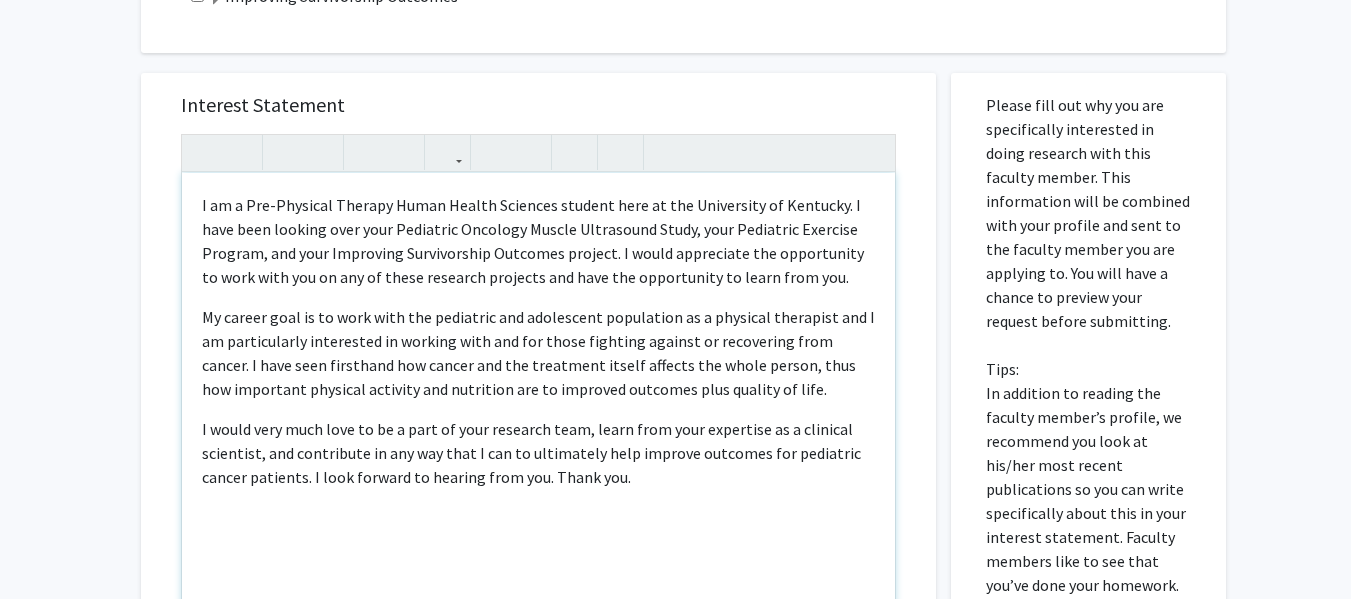 type on "<p>I am a Pre-Physical Therapy Human Health Sciences student here at the University of Kentucky.  I have been looking over your Pediatric Oncology Muscle Ultrasound Study, your Pediatric Exercise Program, and your Improving Survivorship Outcomes project. I would appreciate the opportunity to work with you on any of these research projects and have the opportunity to learn from you.</p><p>My career goal is to work with the pediatric and adolescent population as a physical therapist and I am particularly interested in working with and for those fighting against or recovering from cancer. I have seen firsthand how cancer and the treatment itself affects the whole person, thus how important physical activity and nutrition are to improved outcomes plus quality of life.
</p><p>I would very much love to be a part of your research team, learn from your expertise as a clinical scientist, and contribute in any way that I can to ultimately help improve outcomes for pediatric cancer patients. I look forward to hearin..." 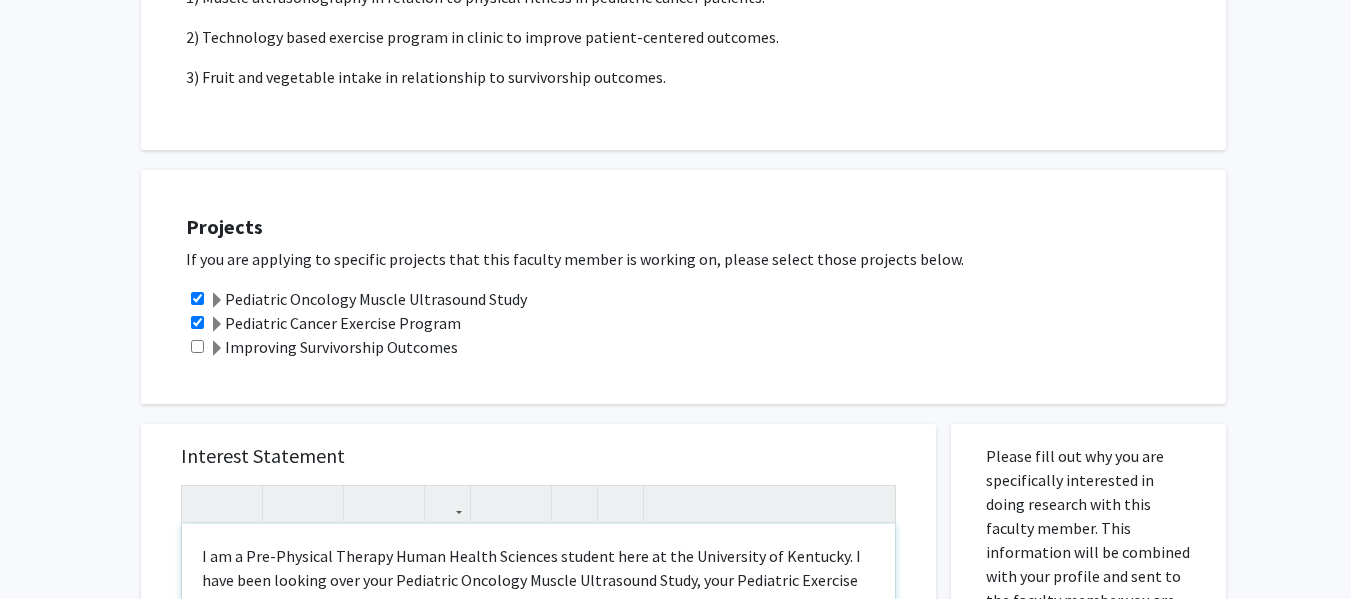 scroll, scrollTop: 443, scrollLeft: 0, axis: vertical 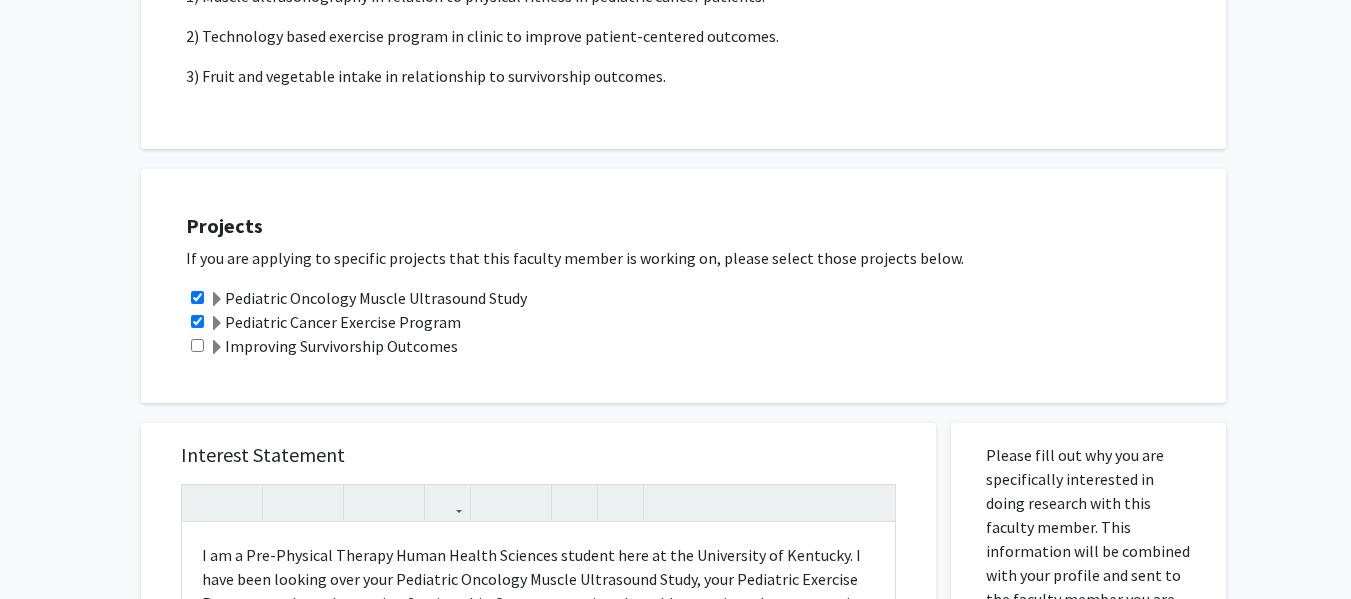 click 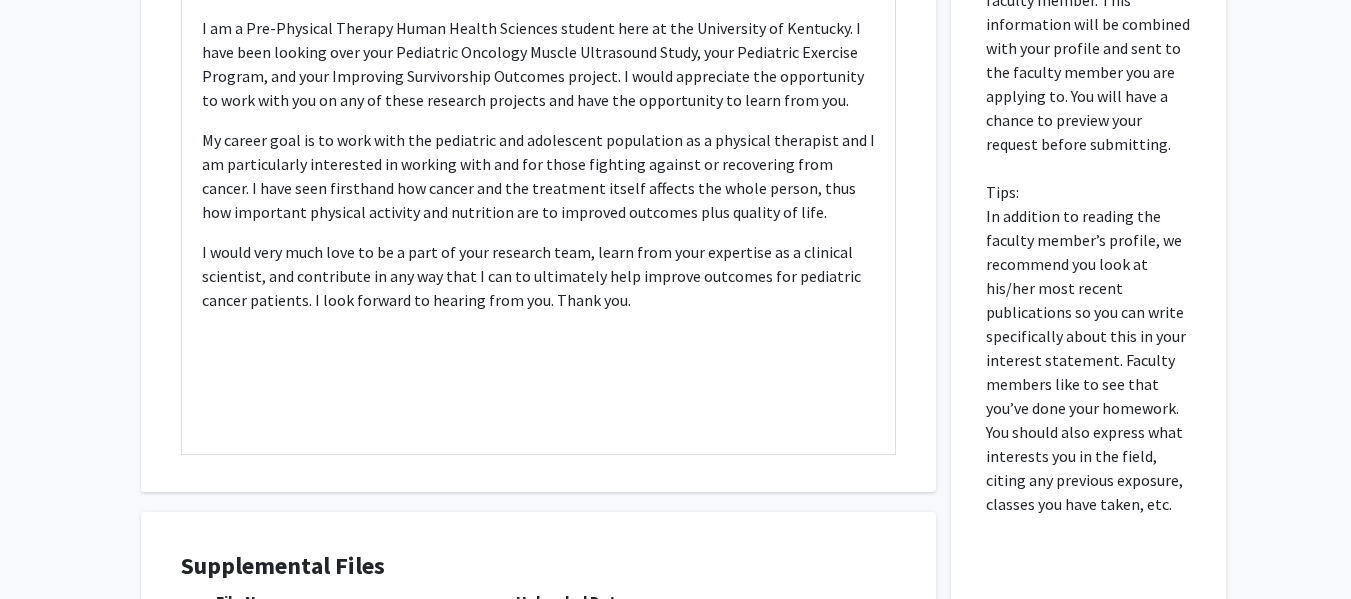 scroll, scrollTop: 1289, scrollLeft: 0, axis: vertical 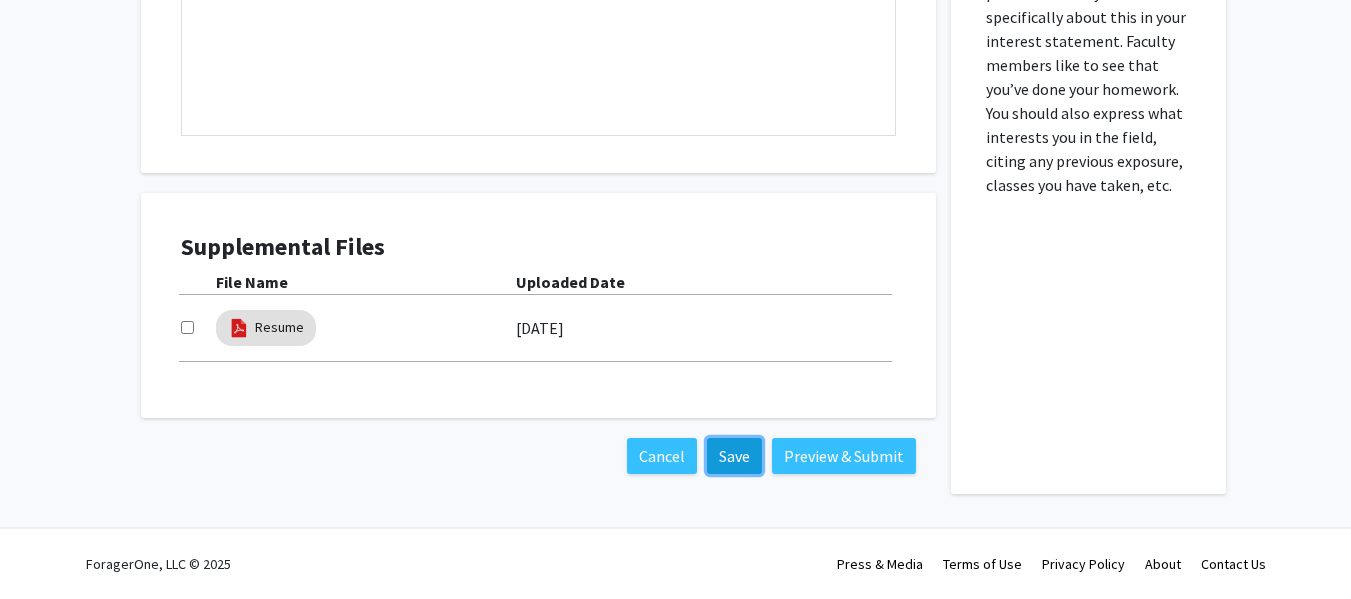 click on "Save" at bounding box center [734, 456] 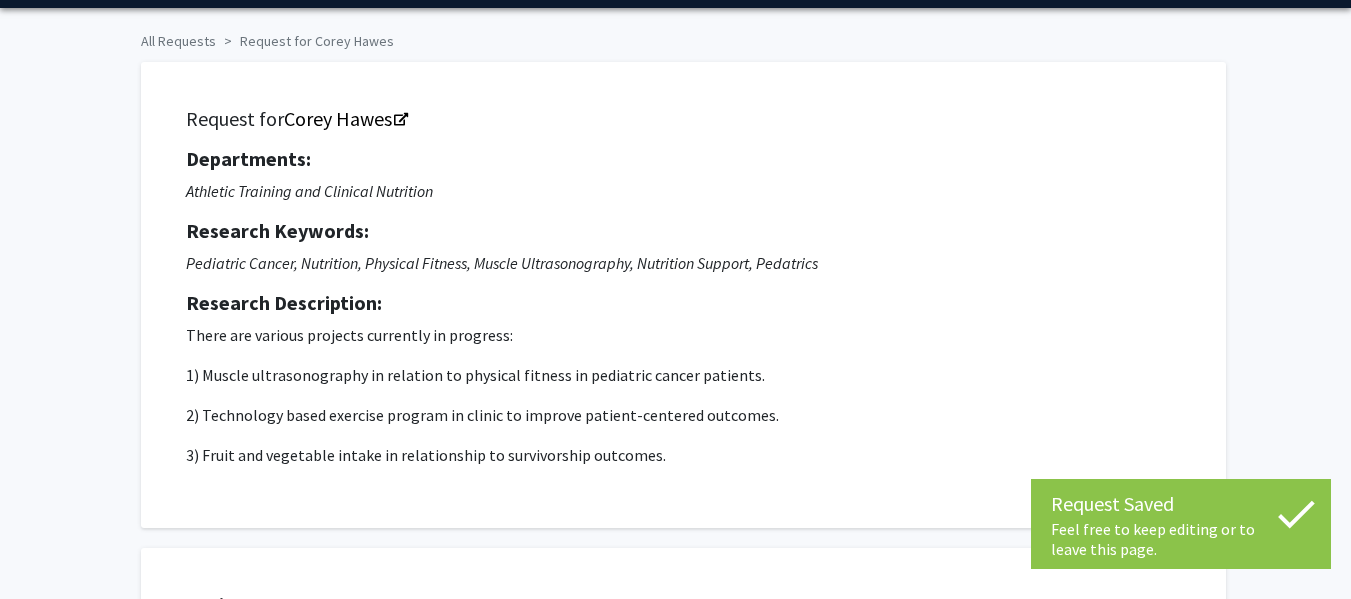 scroll, scrollTop: 0, scrollLeft: 0, axis: both 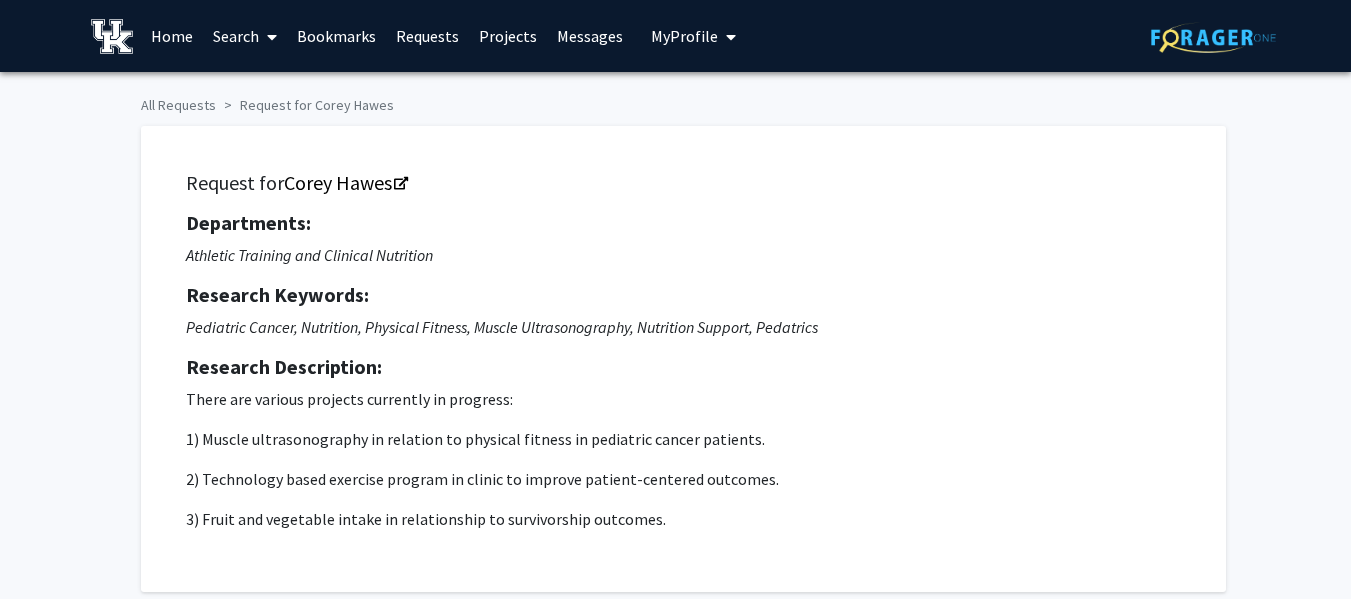 click at bounding box center (731, 37) 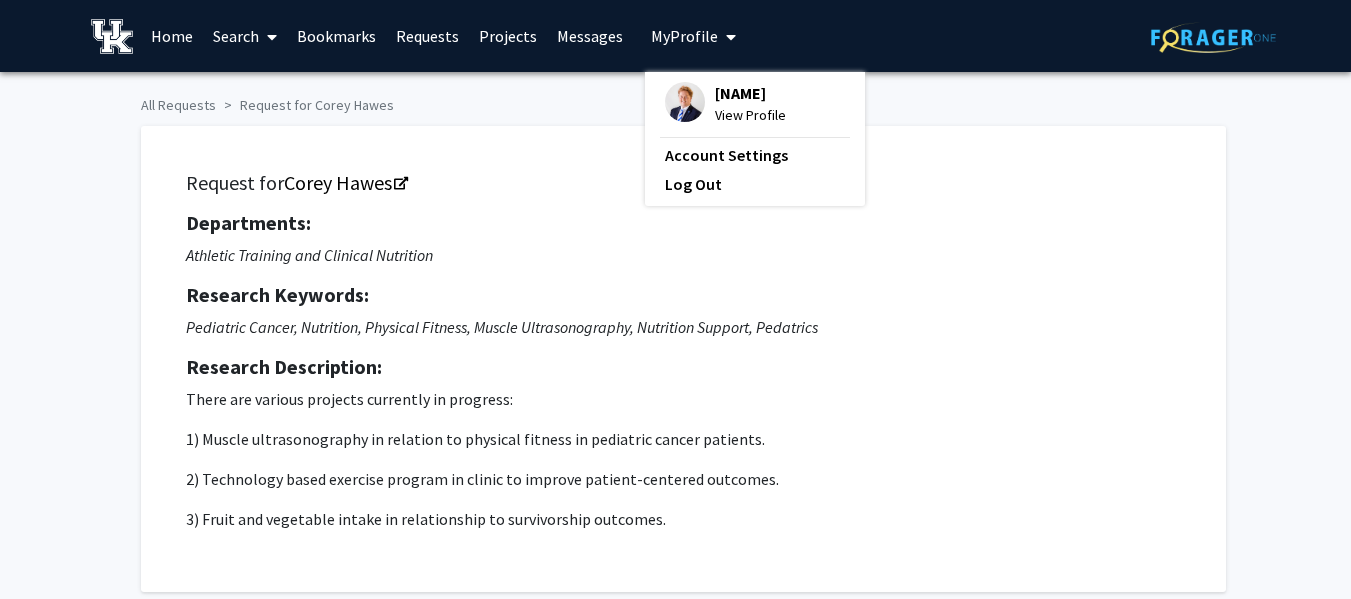 click on "[NAME]" at bounding box center [750, 93] 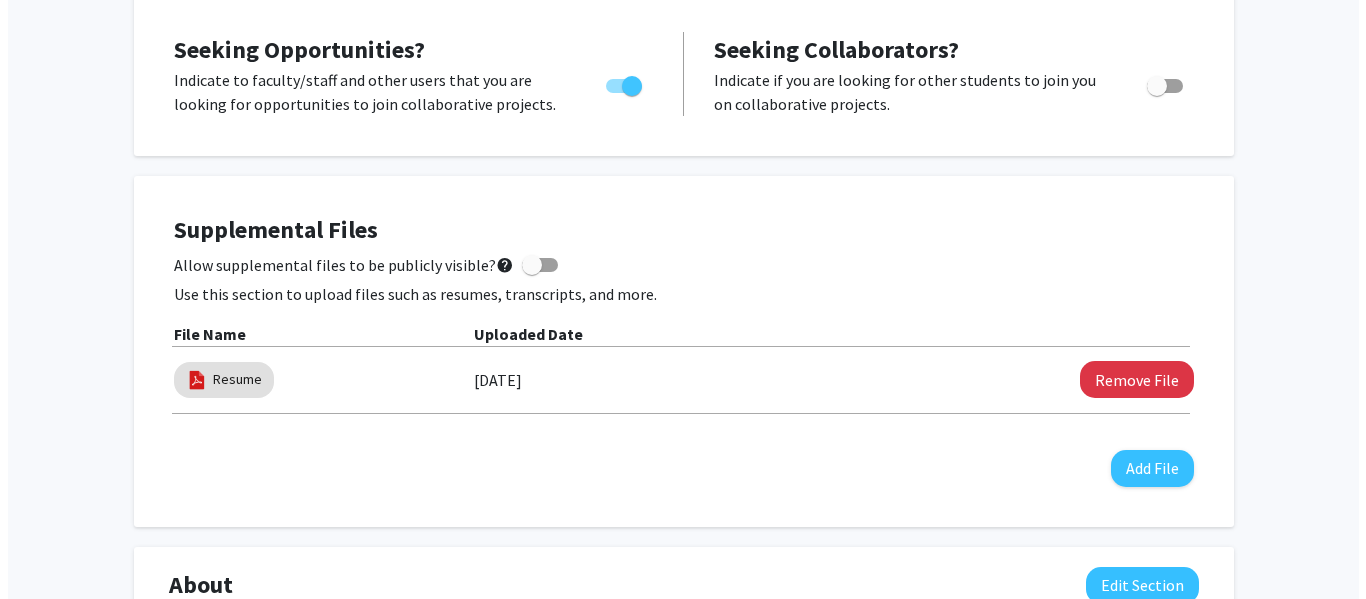 scroll, scrollTop: 417, scrollLeft: 0, axis: vertical 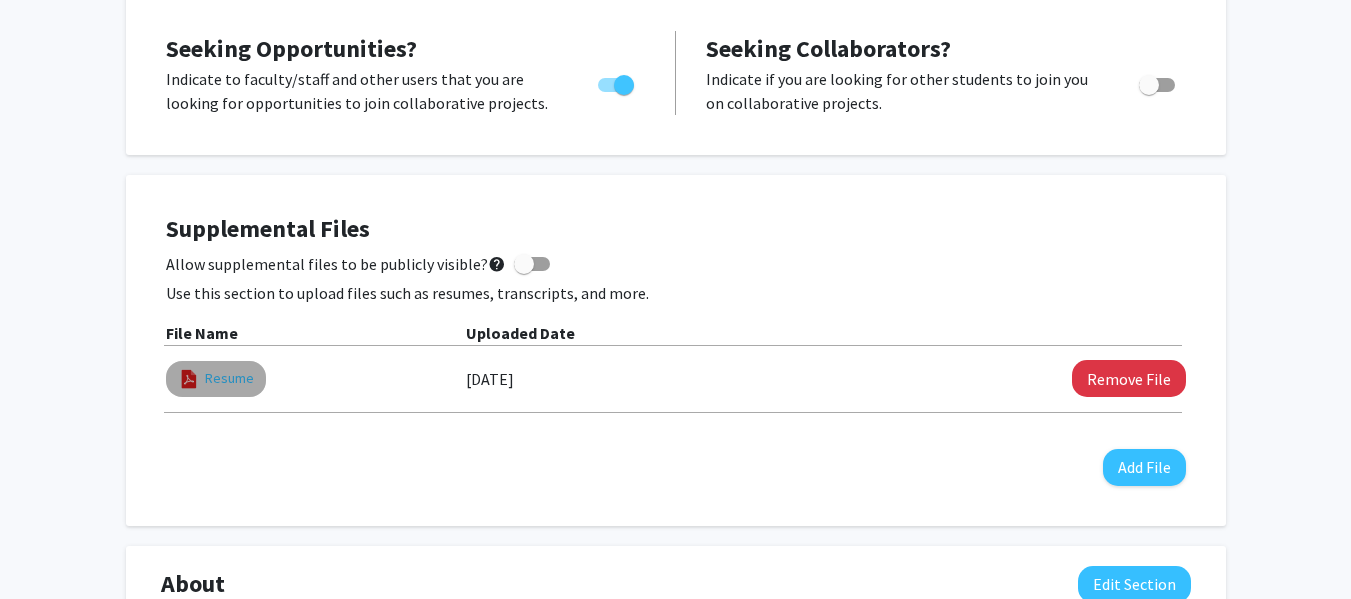 click on "Resume" at bounding box center [229, 378] 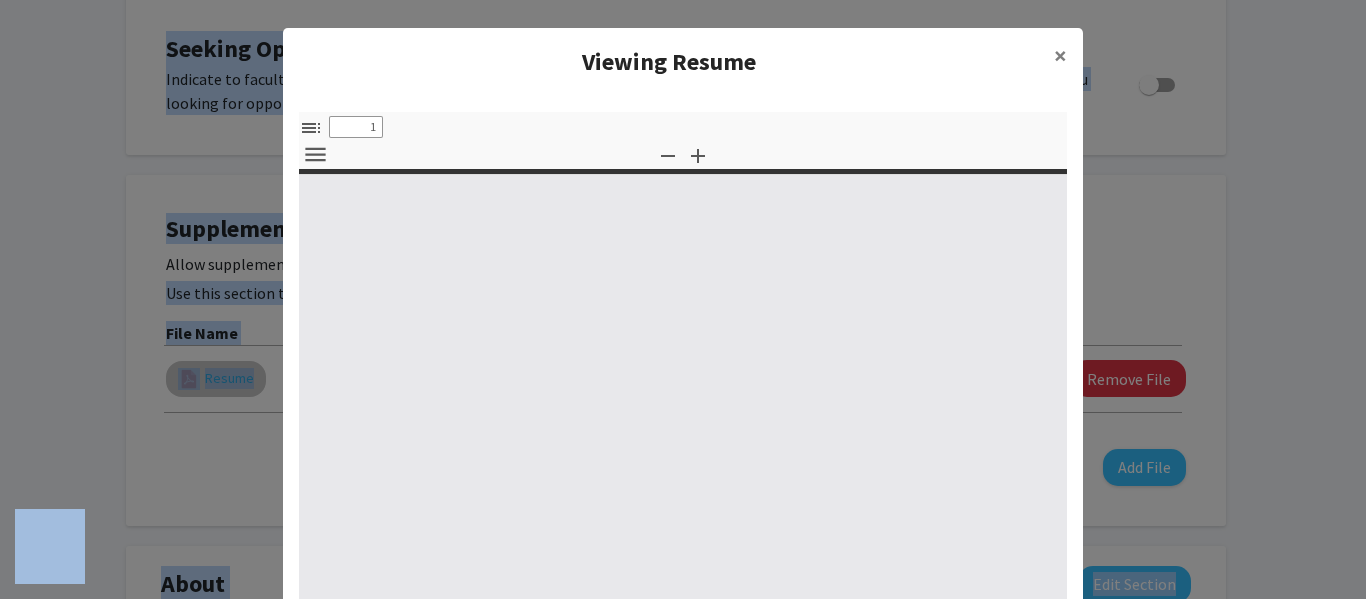 select on "custom" 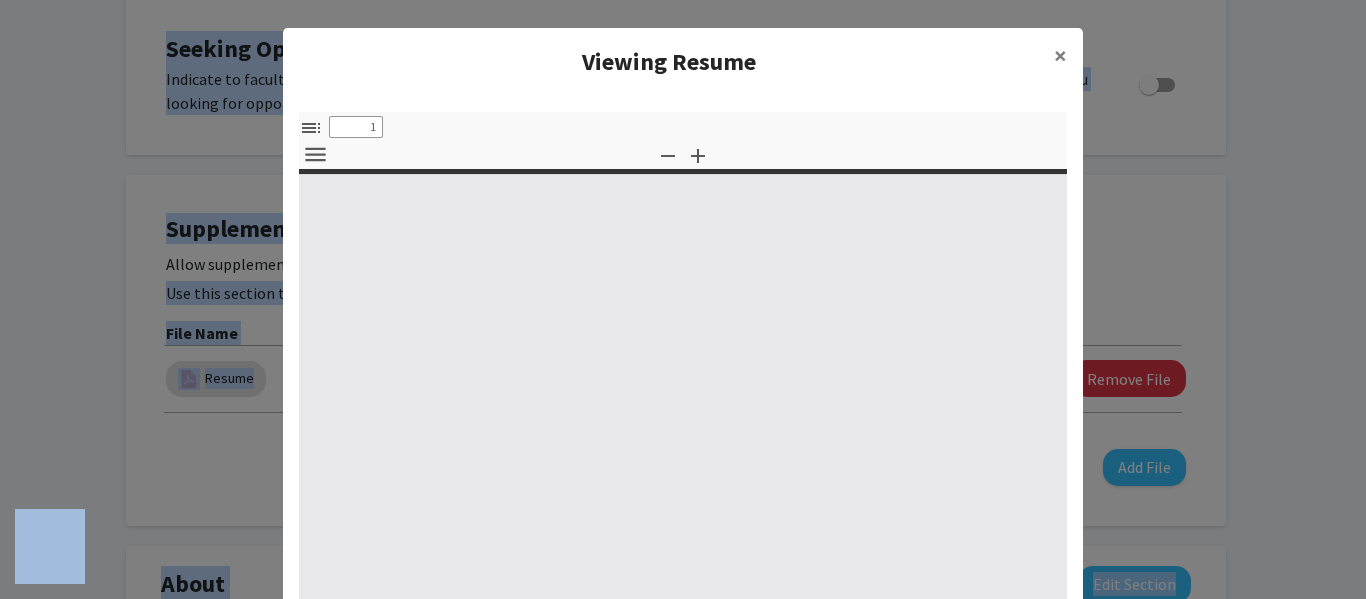 type on "0" 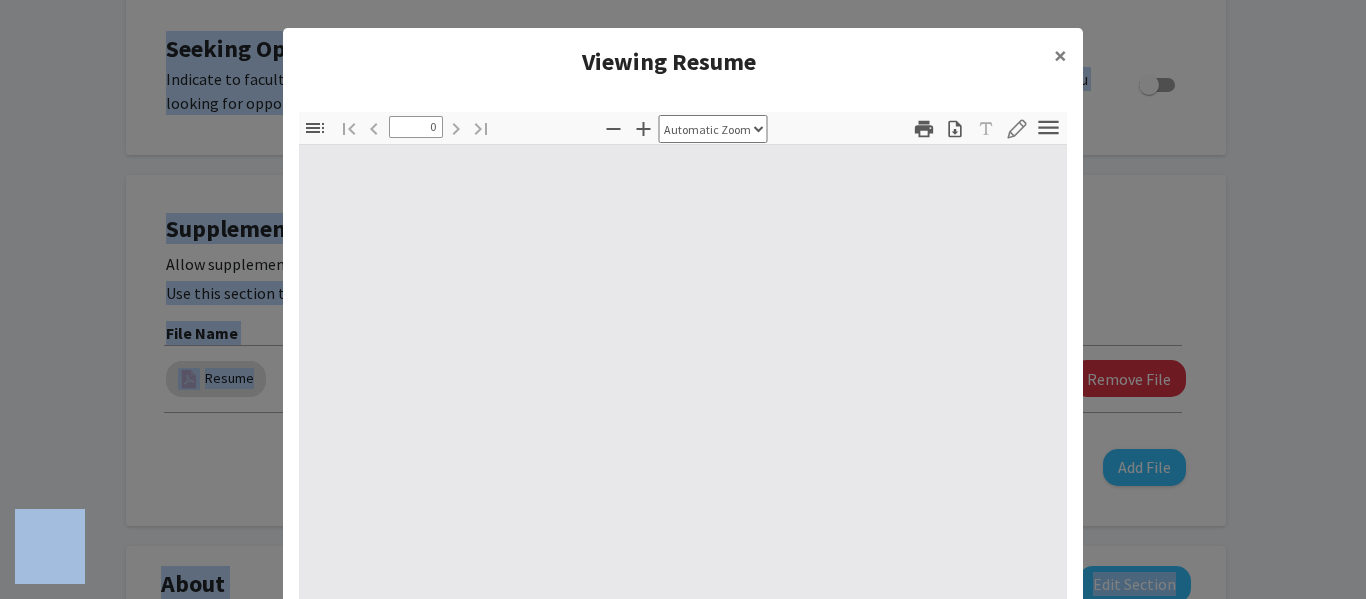 select on "custom" 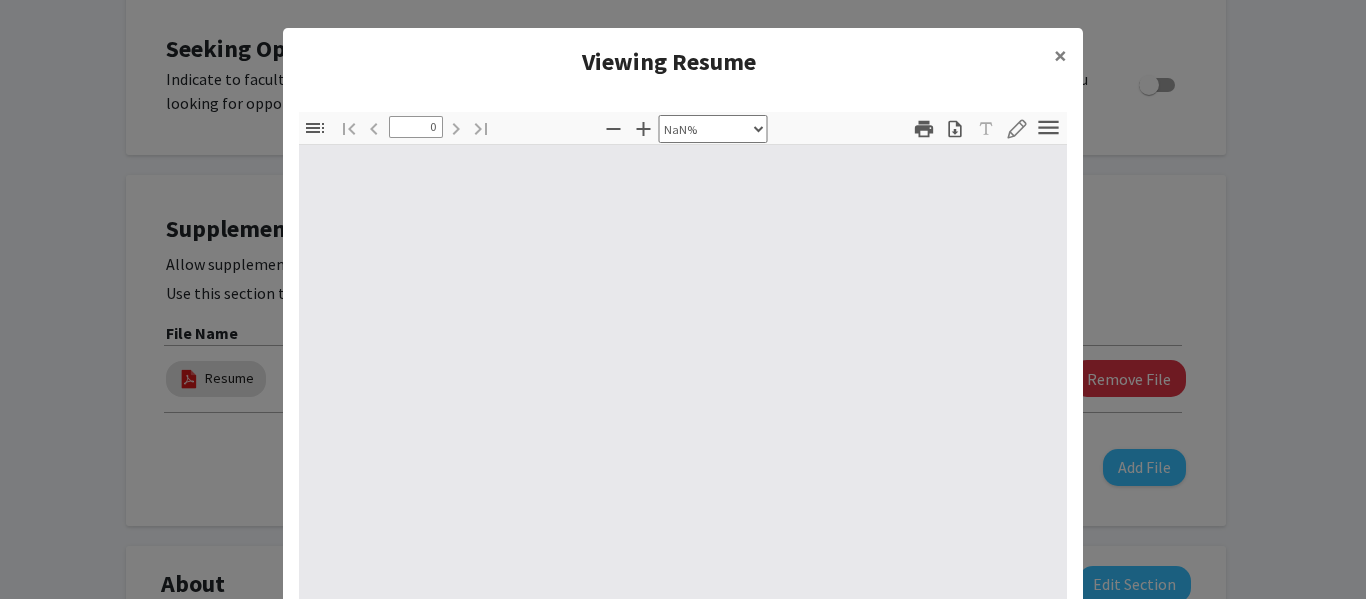 type on "1" 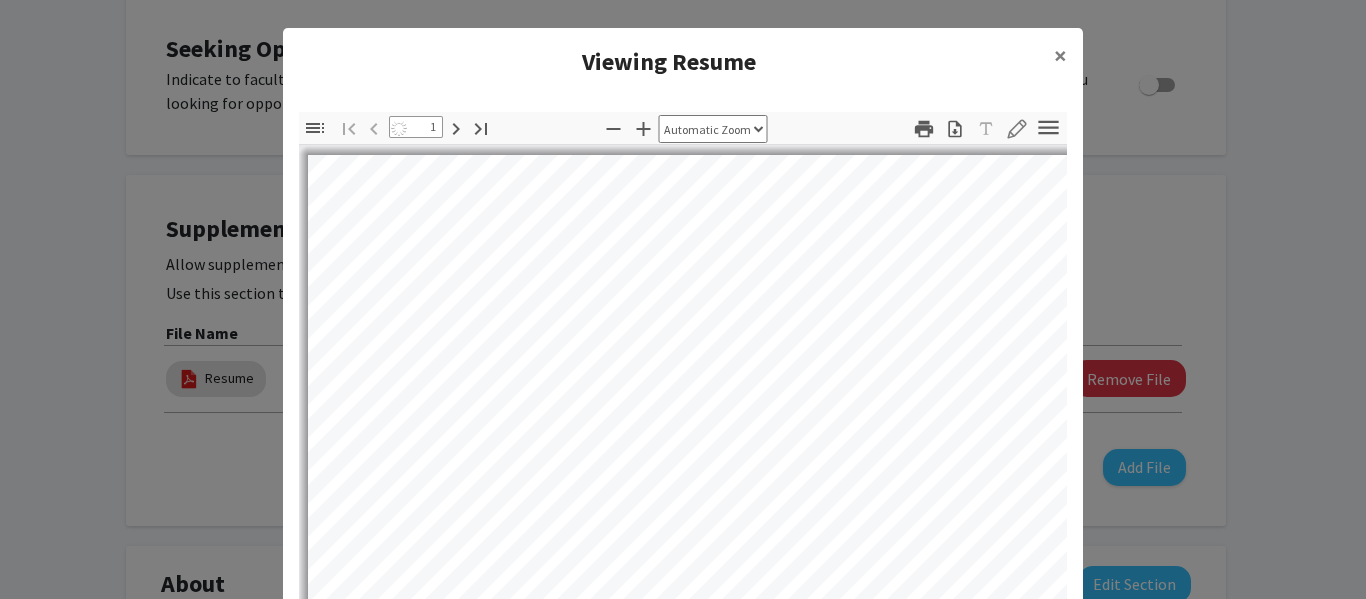 select on "auto" 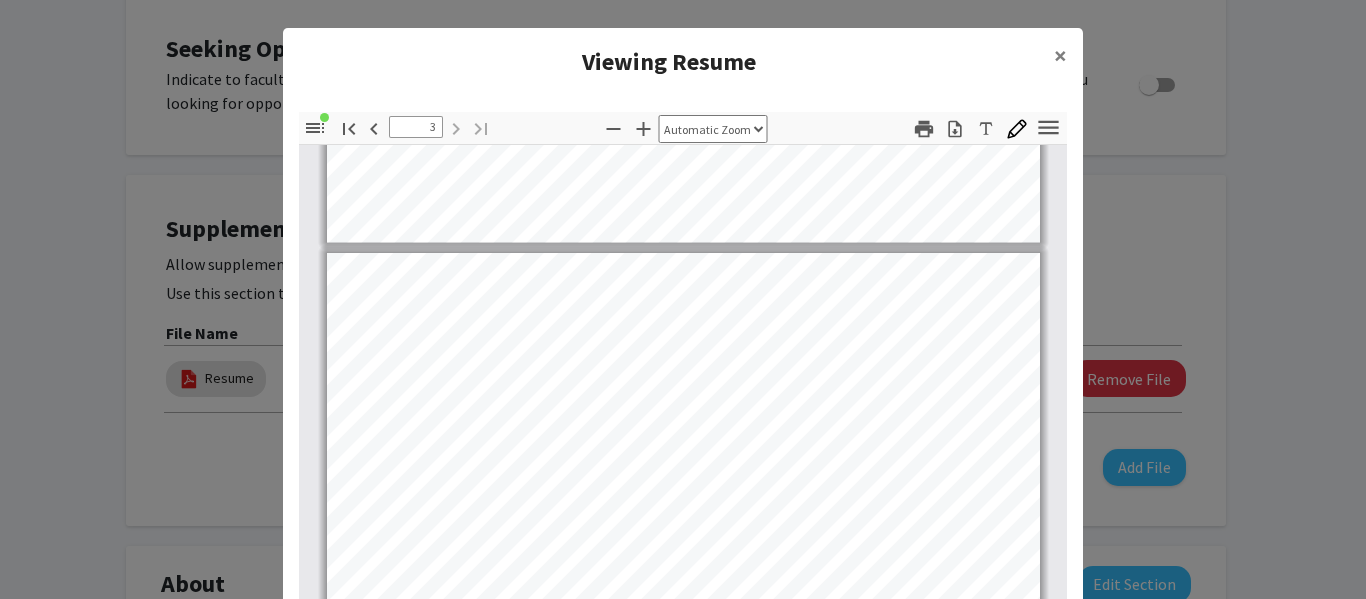scroll, scrollTop: 2242, scrollLeft: 0, axis: vertical 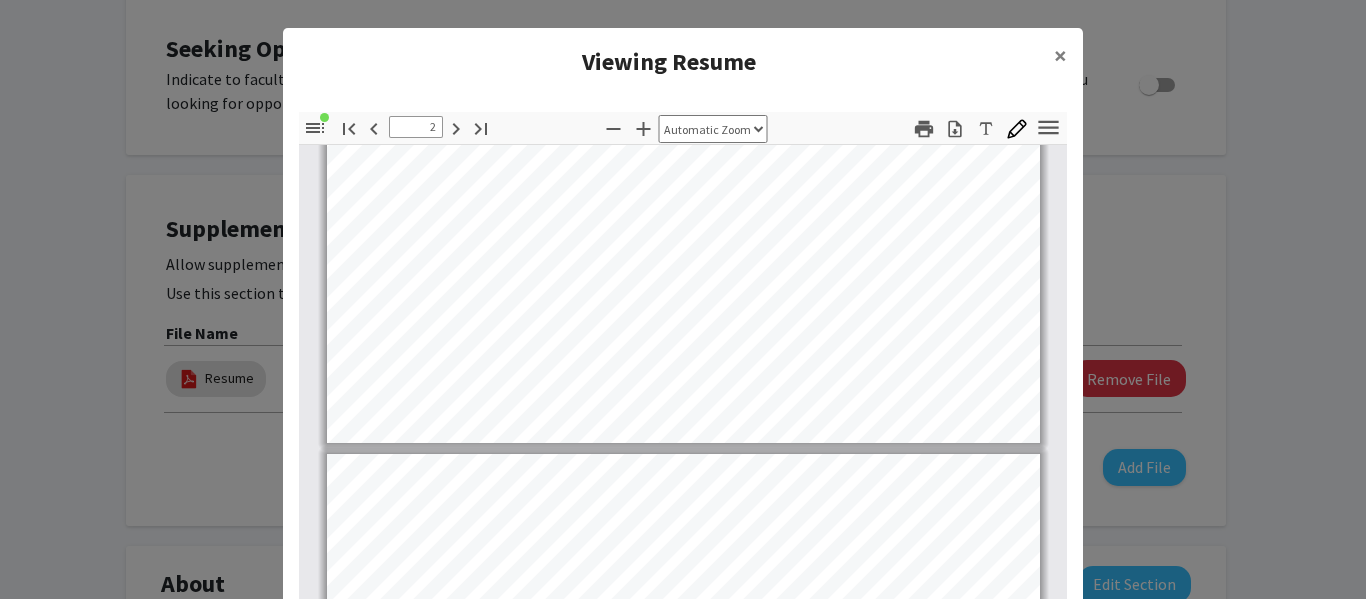 type on "1" 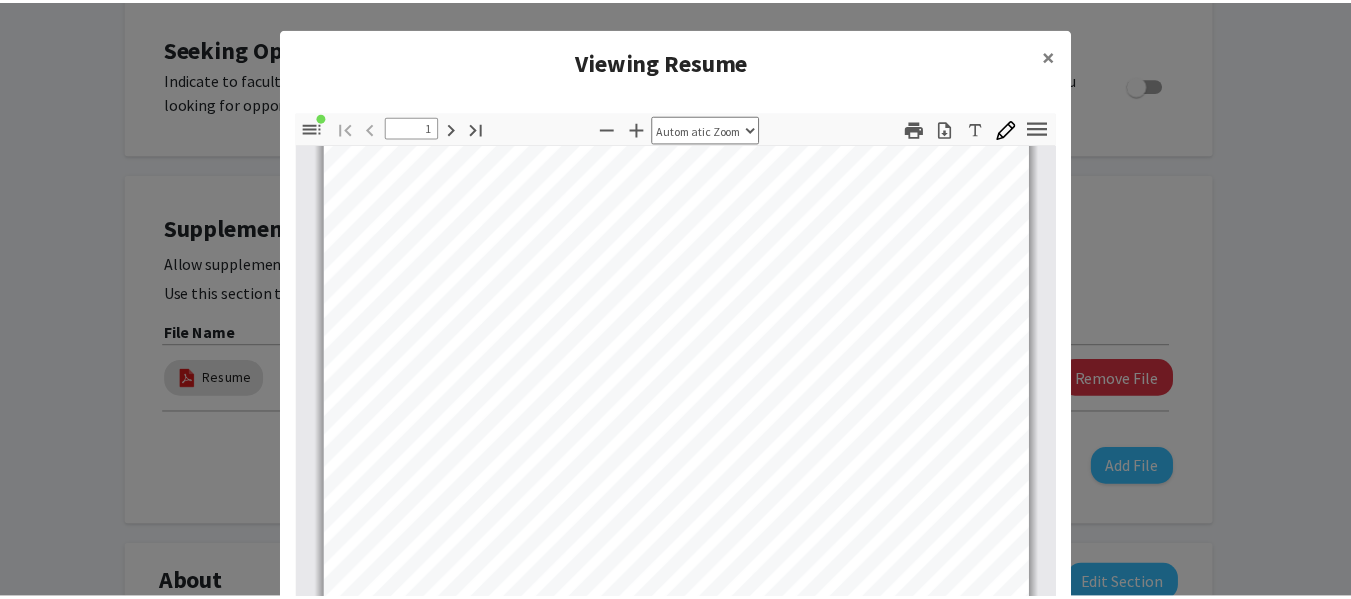 scroll, scrollTop: 0, scrollLeft: 0, axis: both 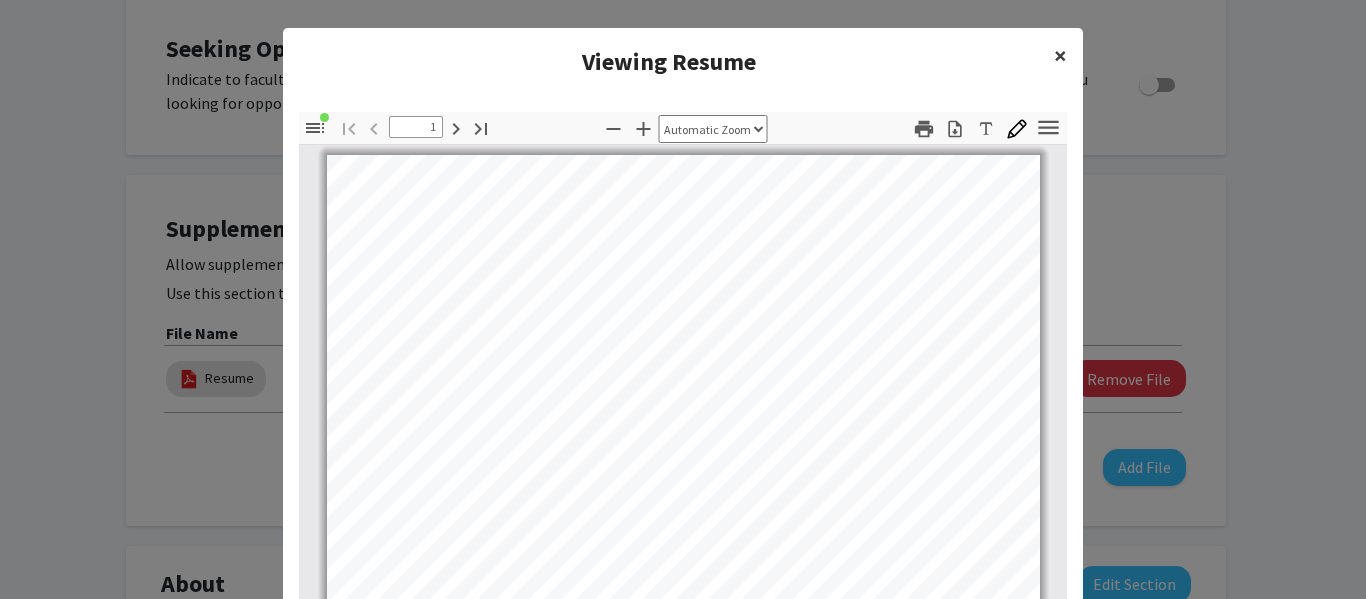 click on "×" 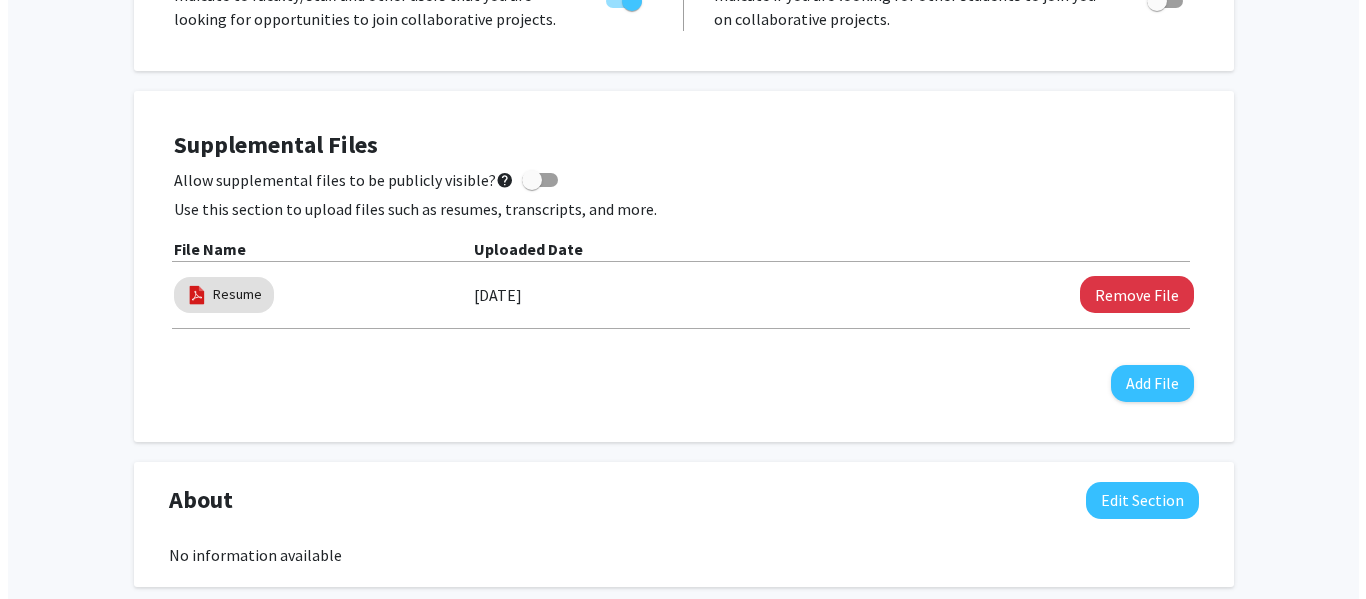 scroll, scrollTop: 500, scrollLeft: 0, axis: vertical 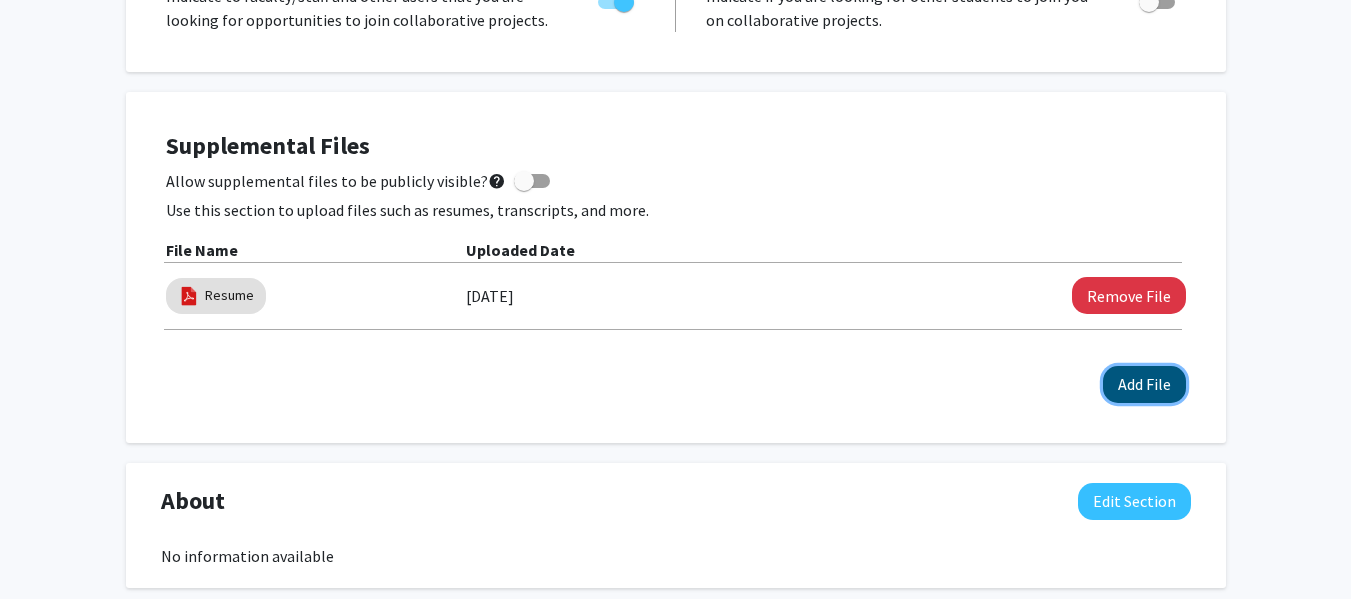 click on "Add File" 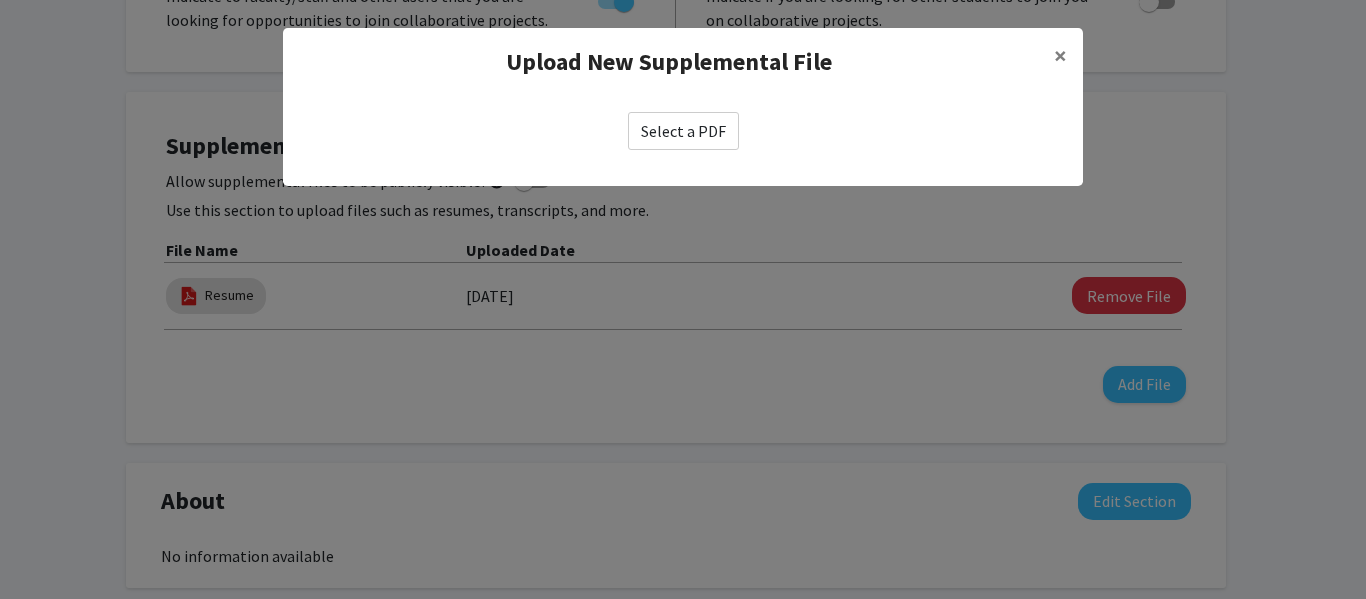 click on "Select a PDF" 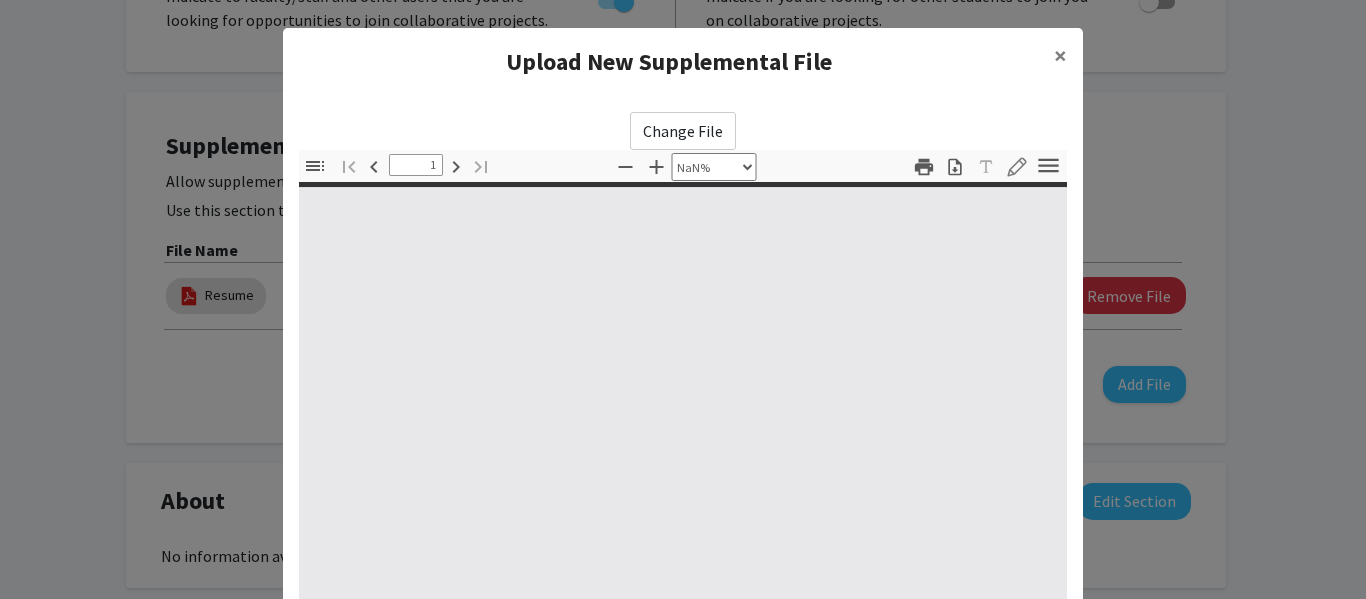 type on "0" 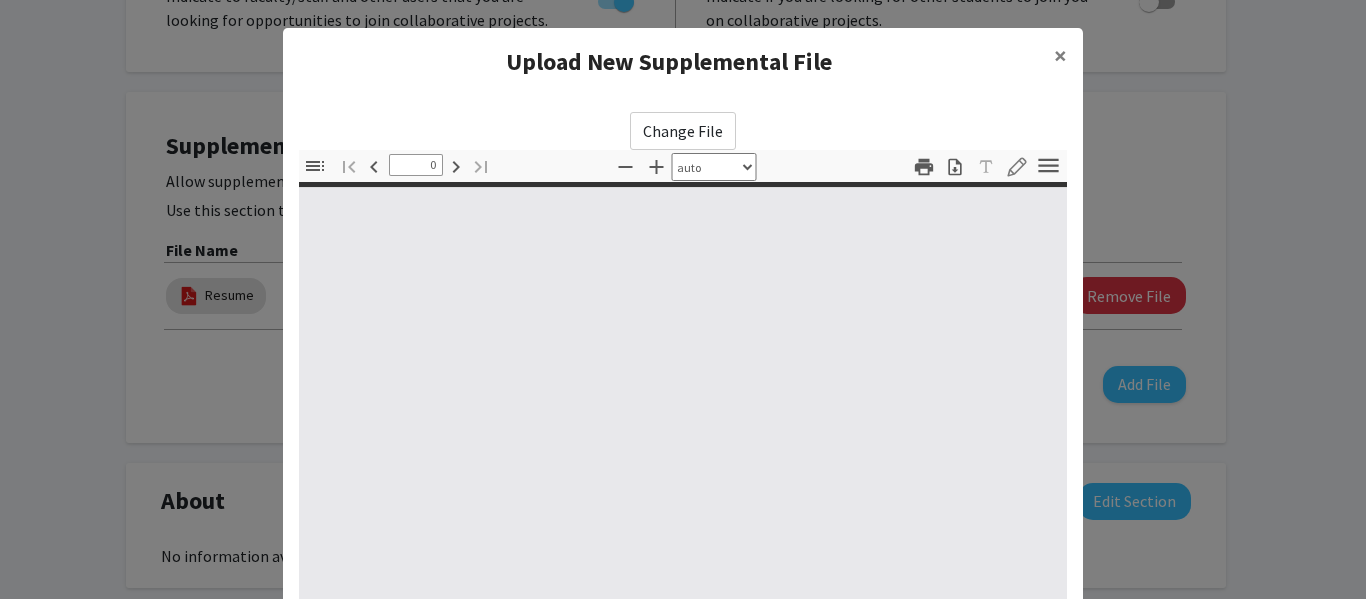 select on "custom" 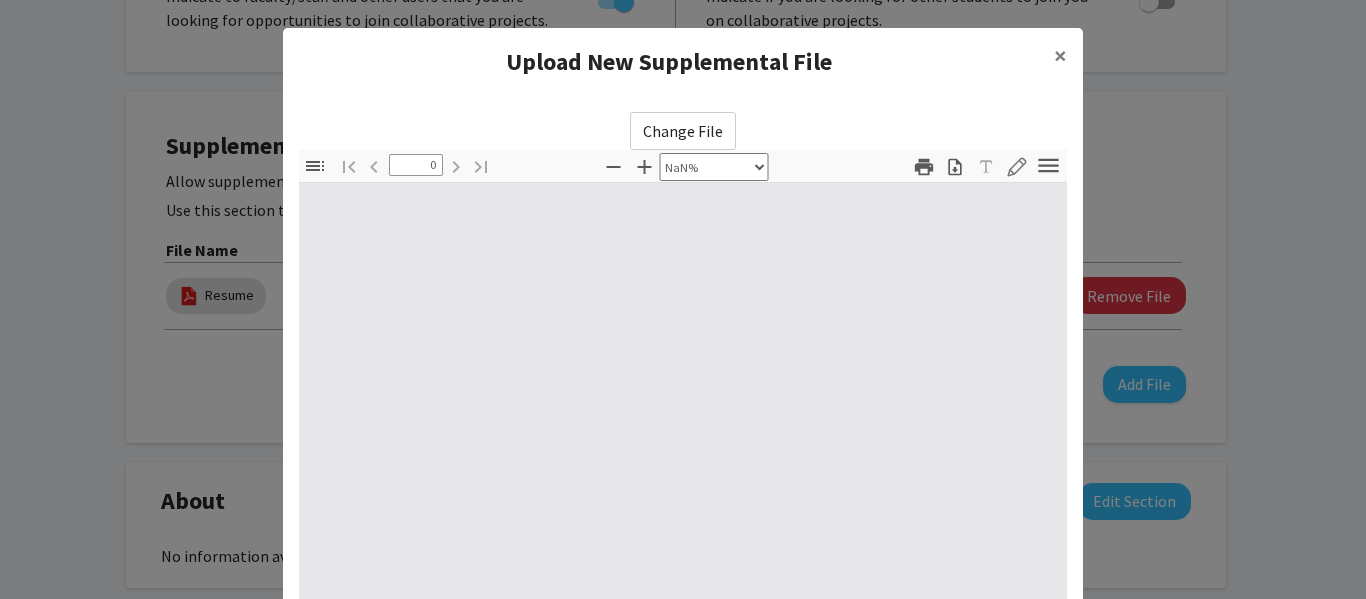 type on "1" 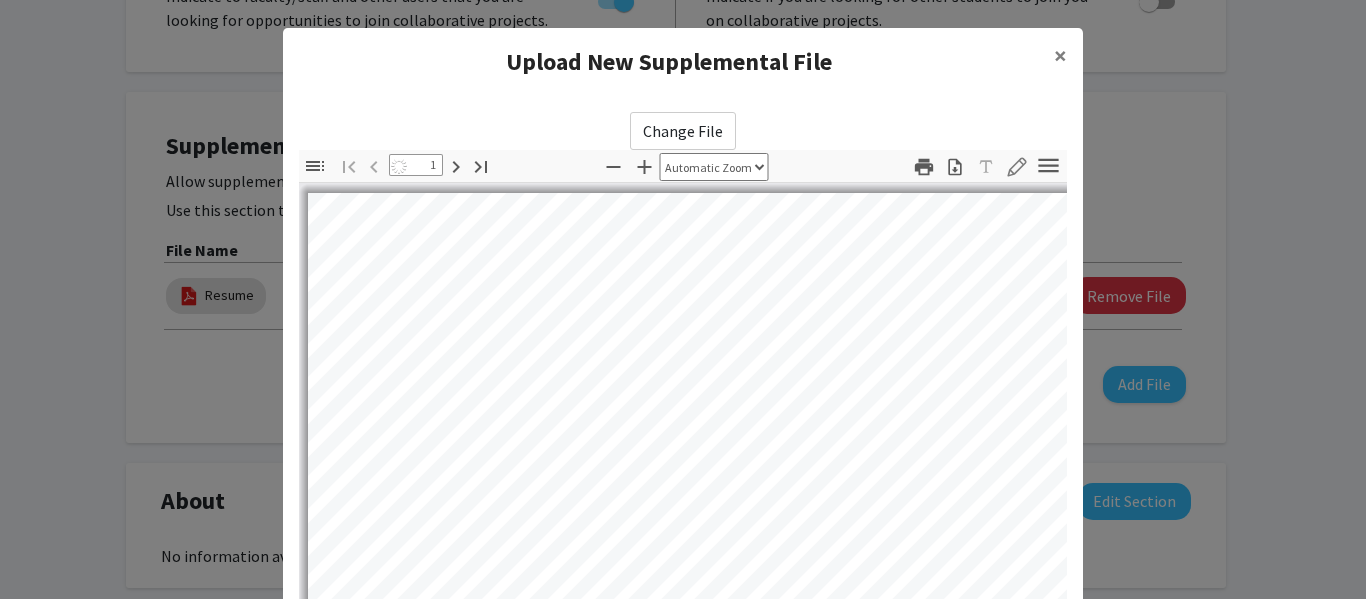 select on "auto" 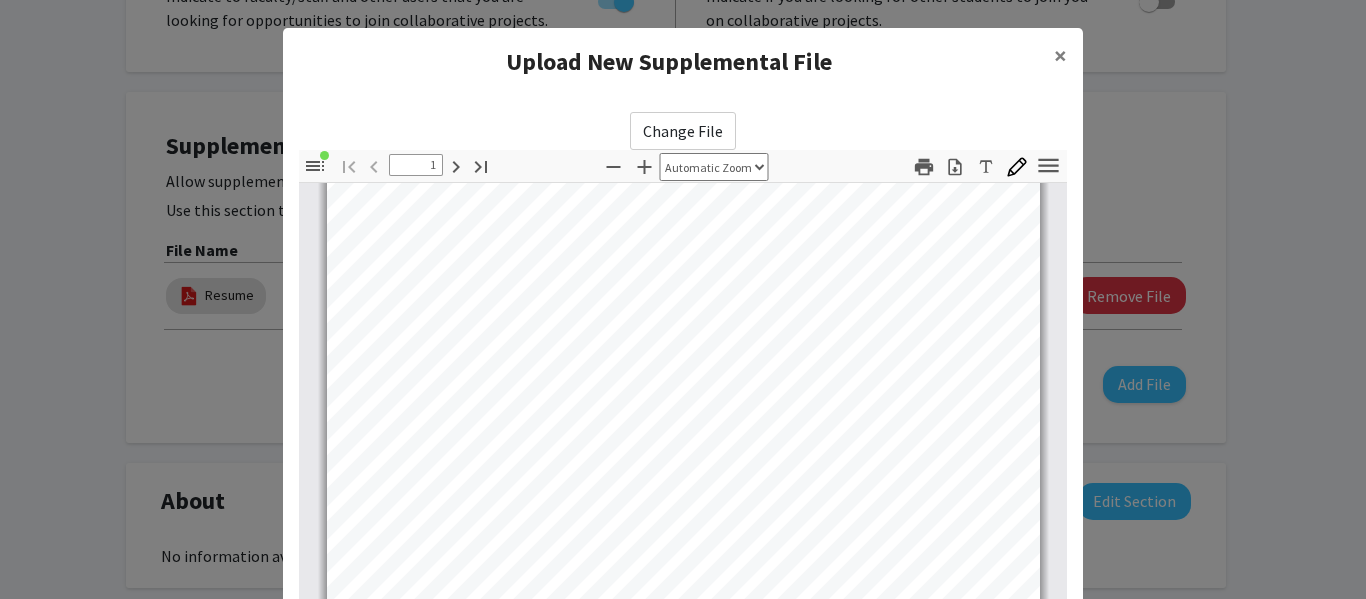 scroll, scrollTop: 0, scrollLeft: 0, axis: both 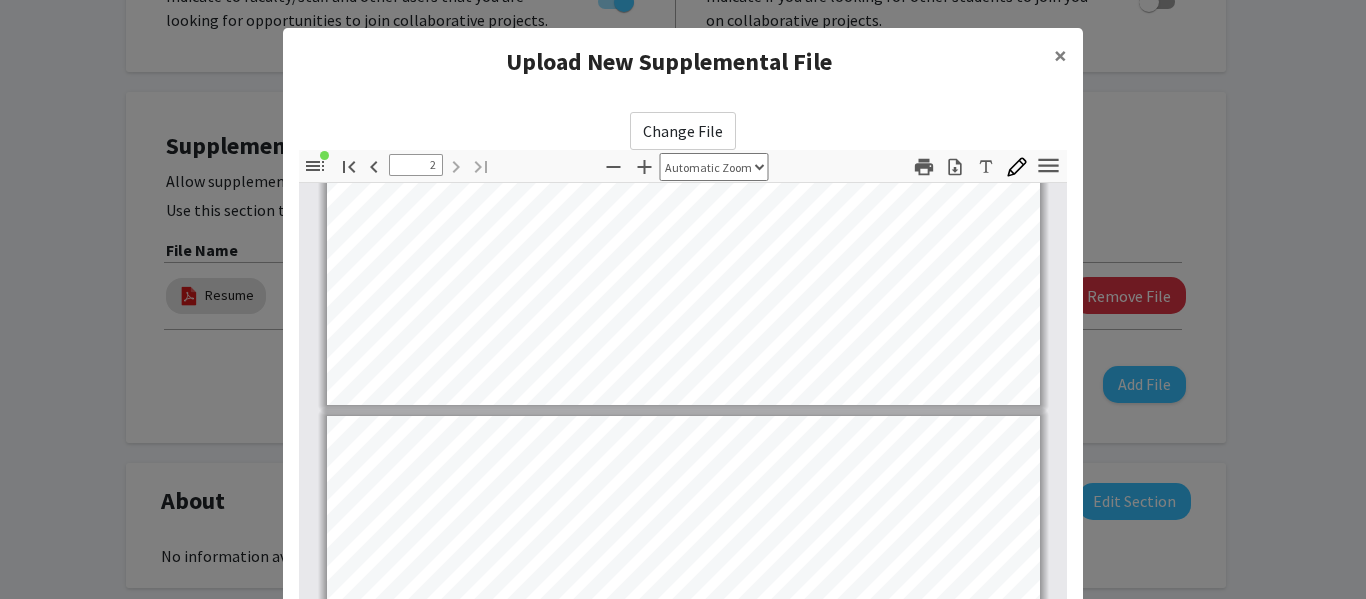 type on "1" 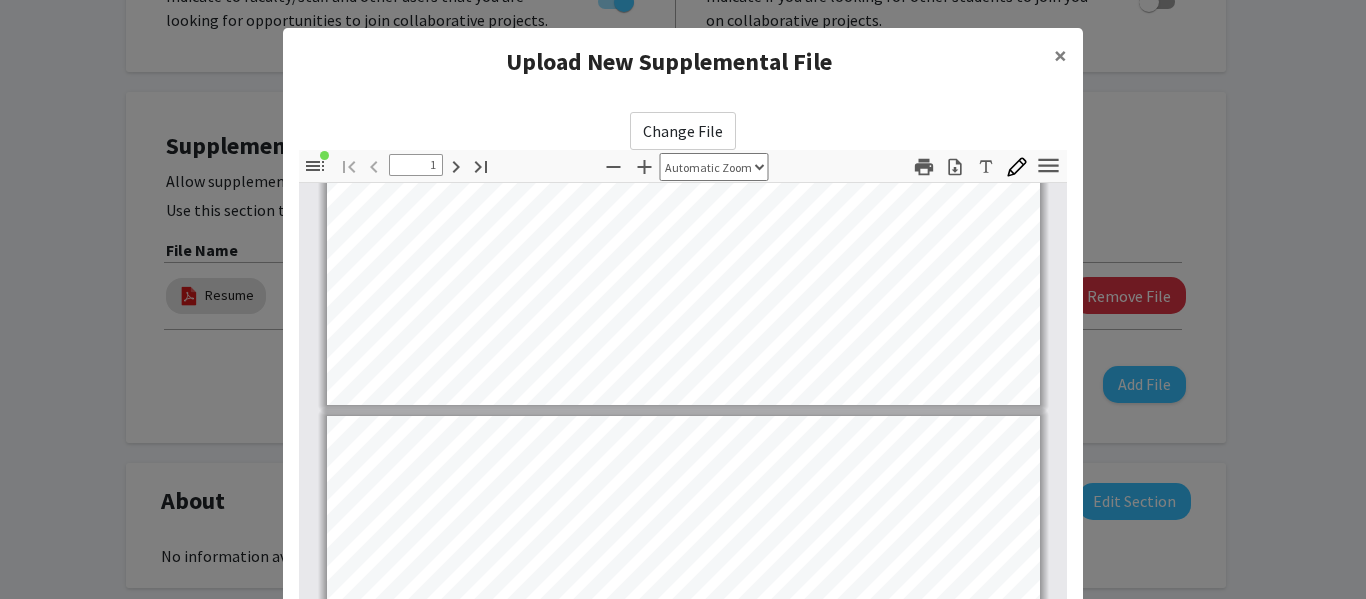 scroll, scrollTop: 0, scrollLeft: 0, axis: both 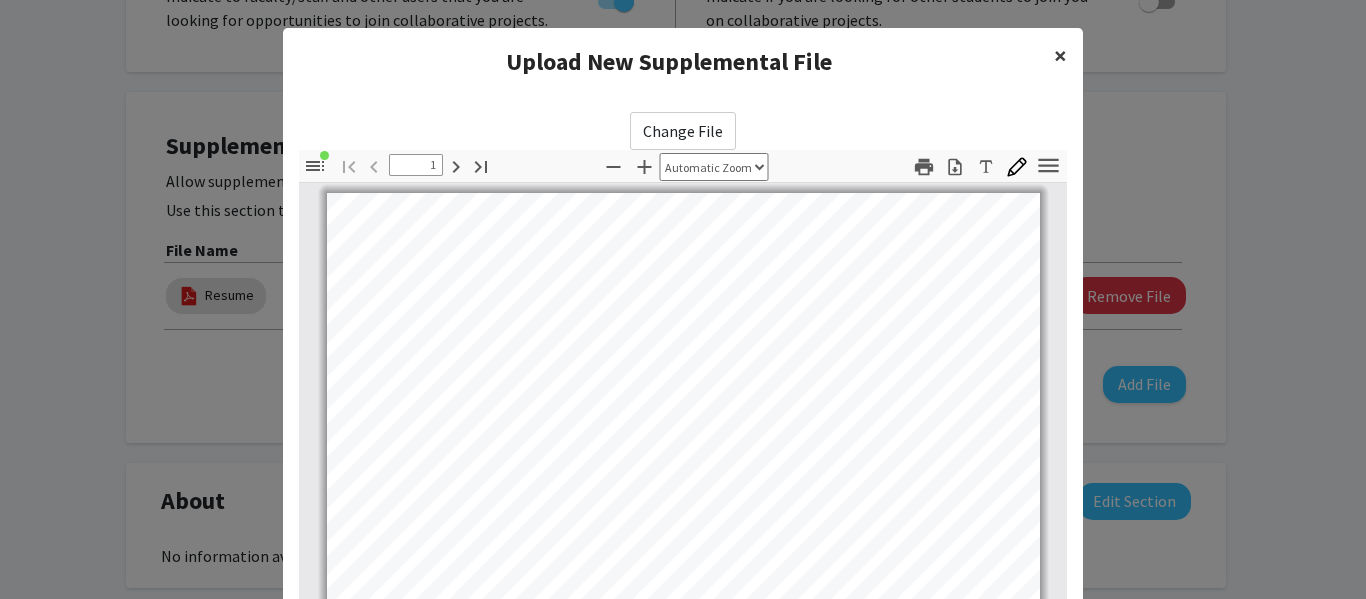 click on "×" 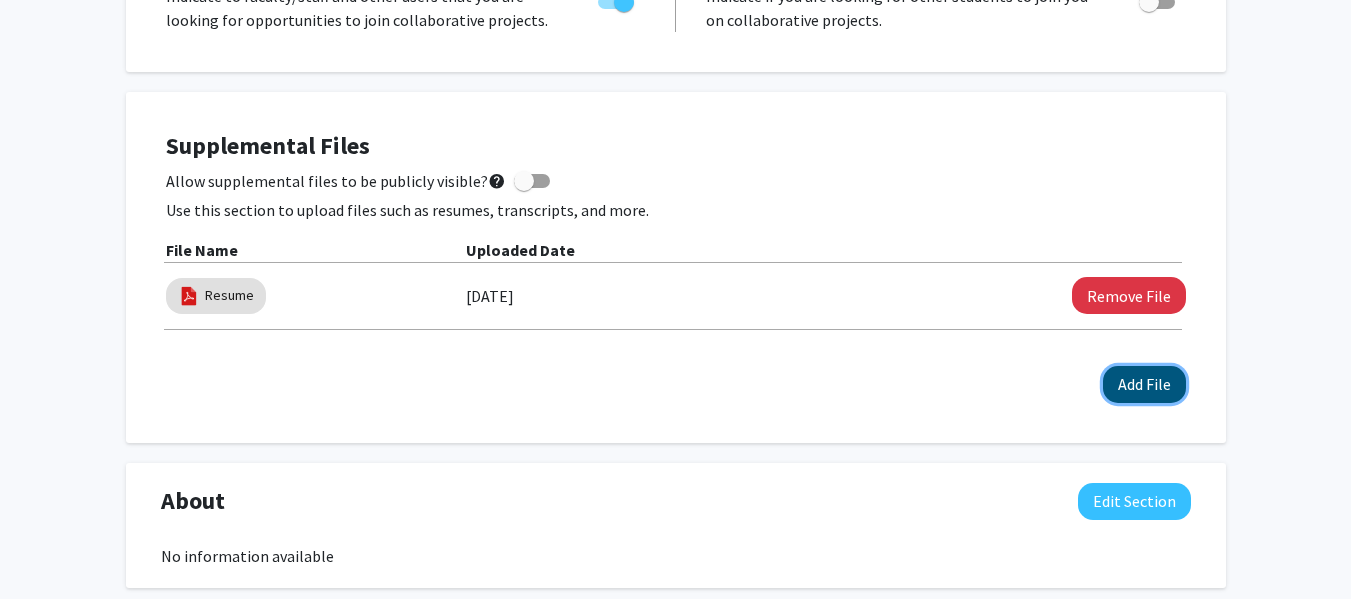 click on "Add File" 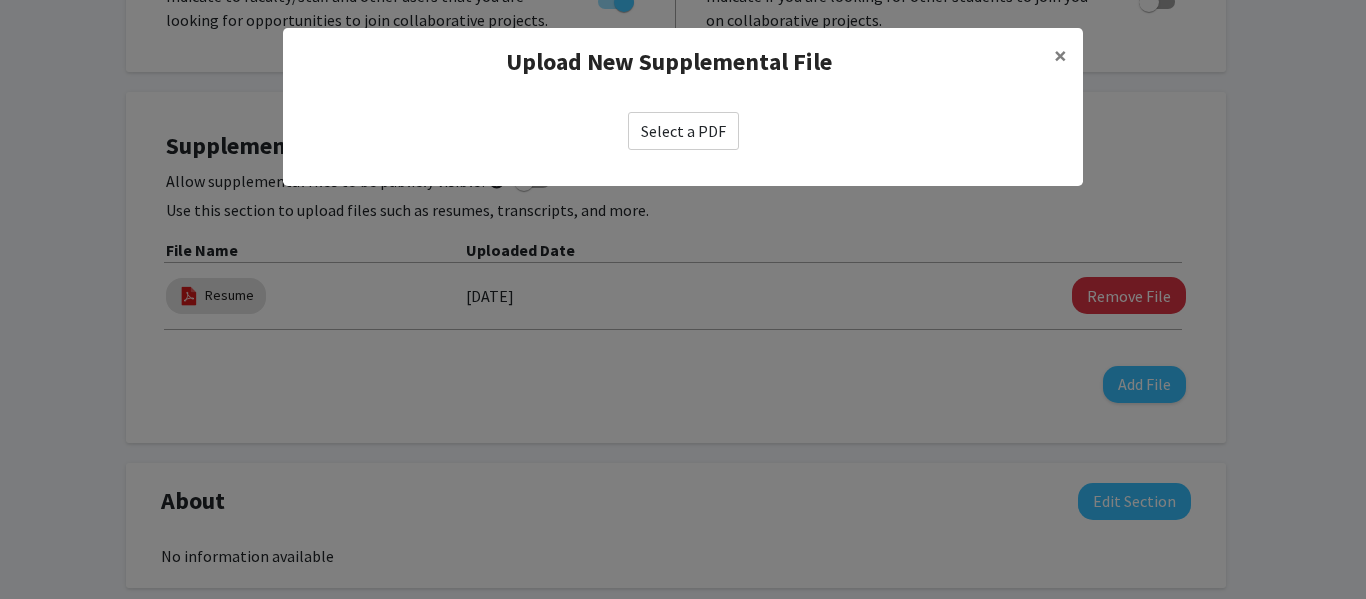 click on "Select a PDF" 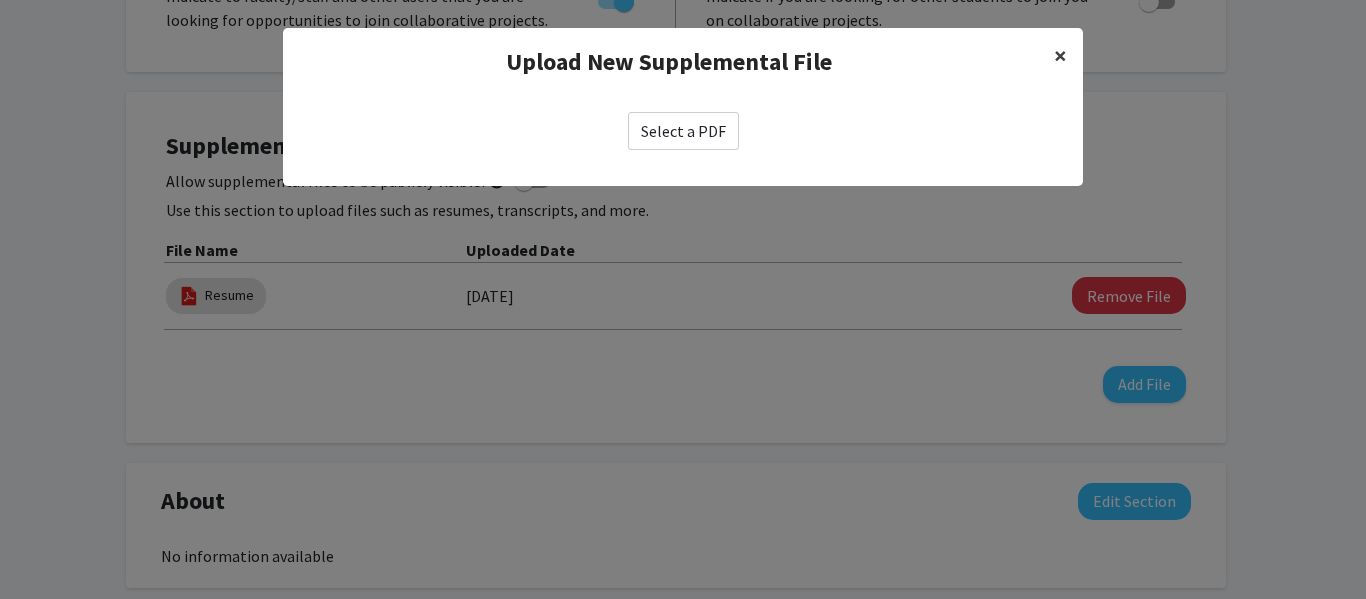 click on "×" 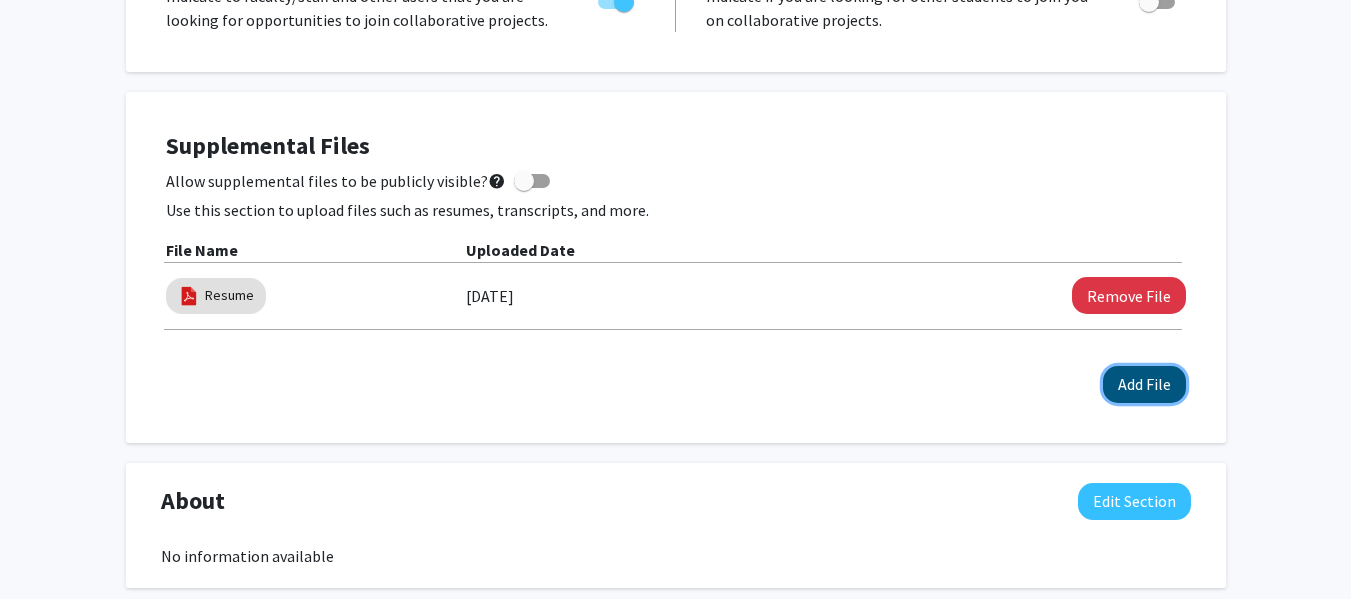 click on "Add File" 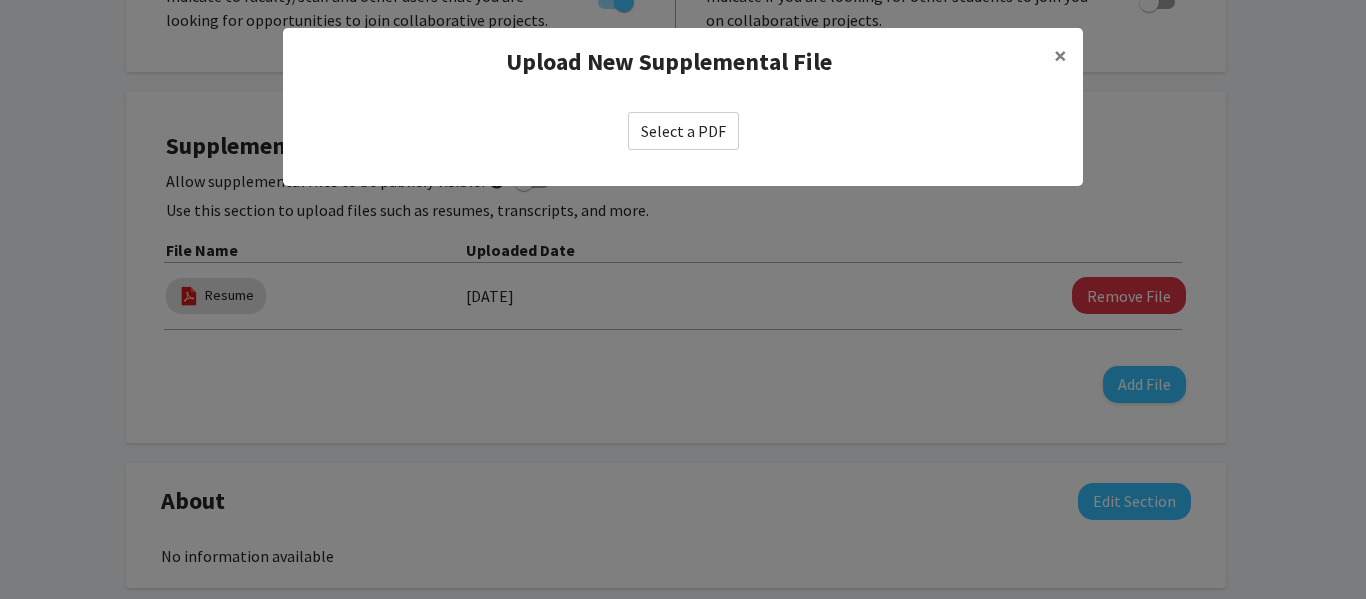 click on "Select a PDF" 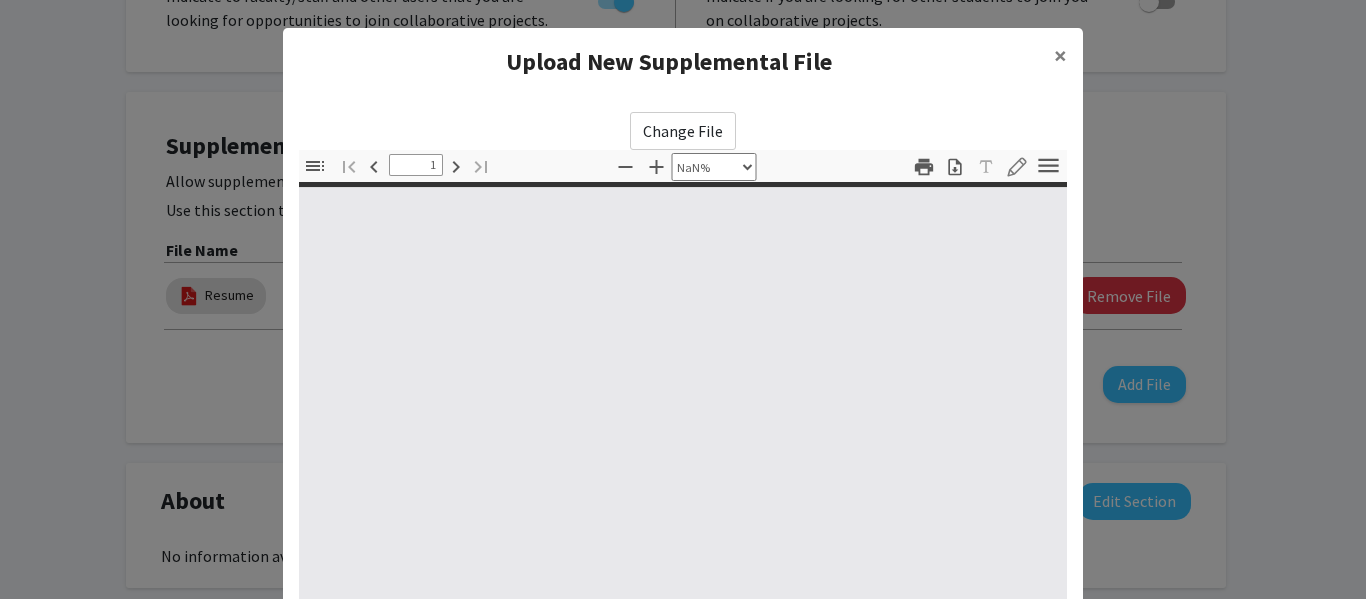 type on "0" 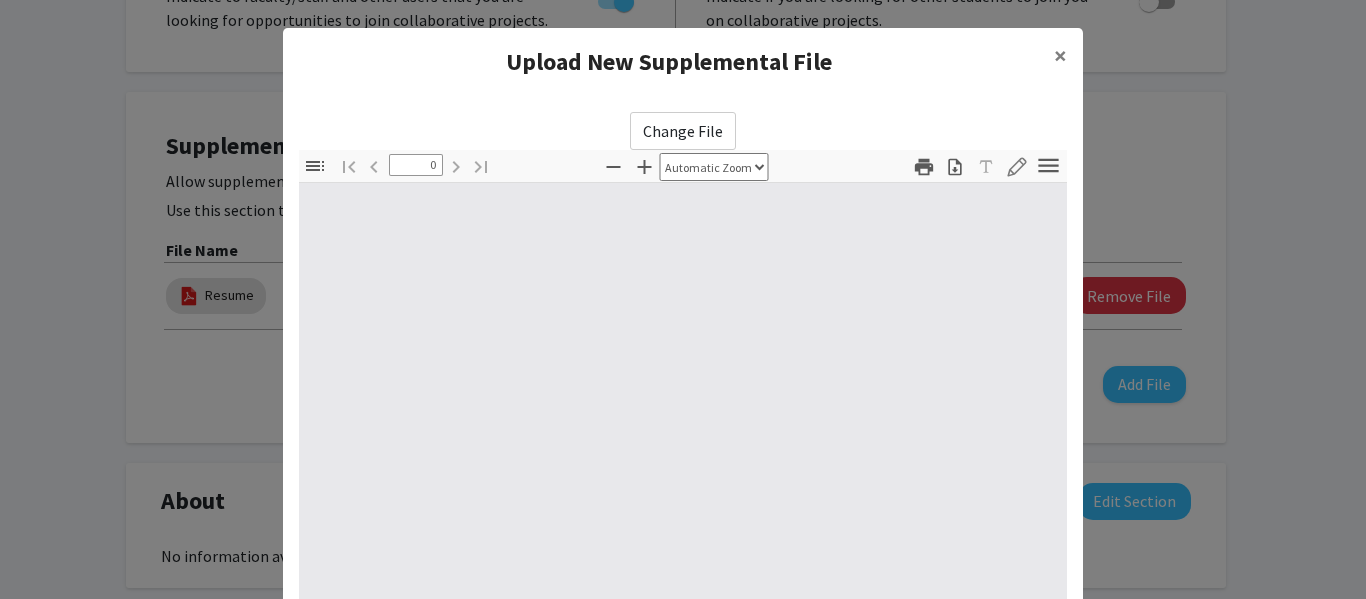 select on "custom" 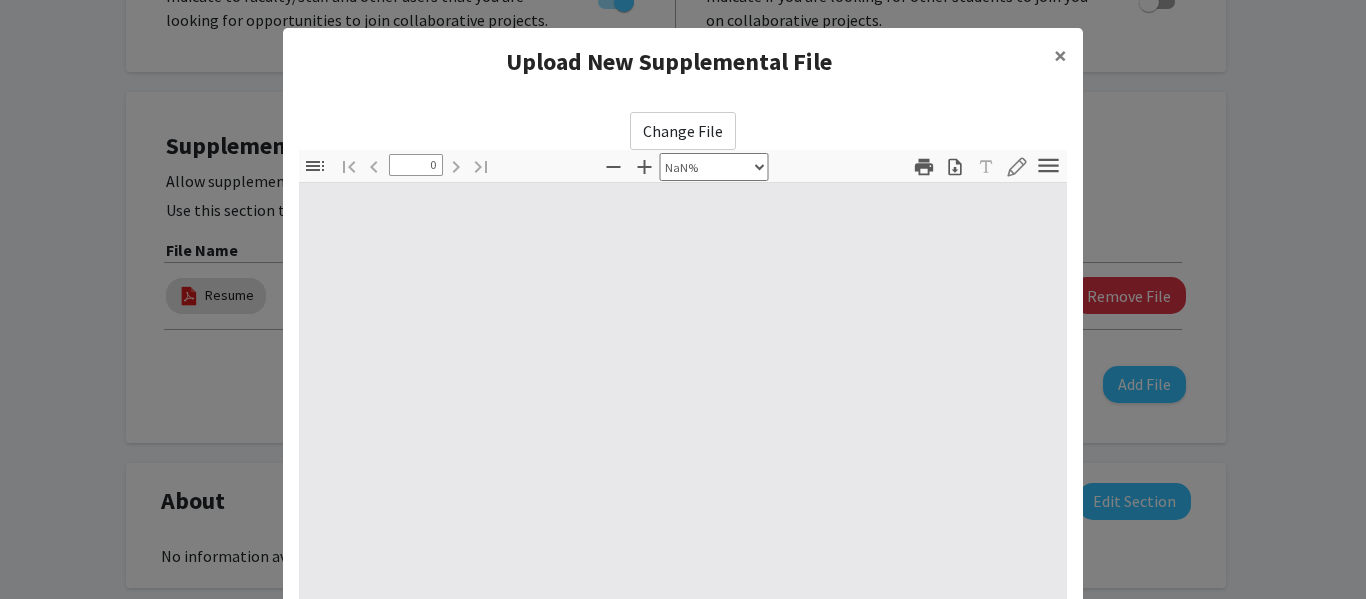 type on "1" 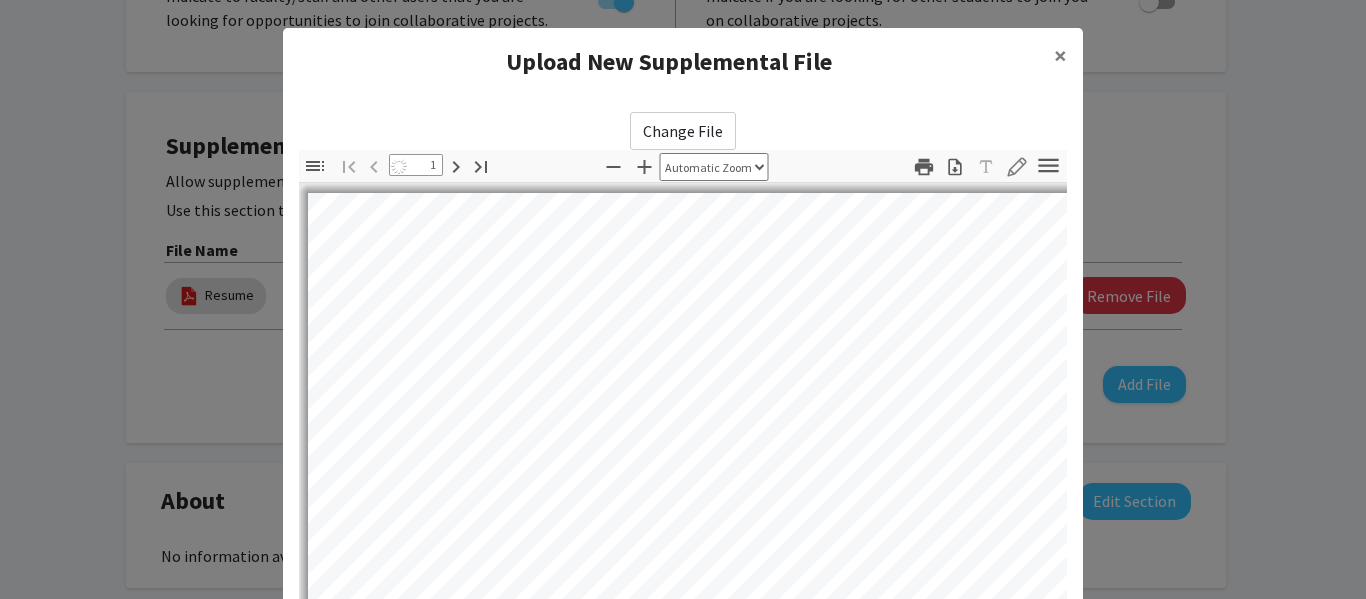 select on "auto" 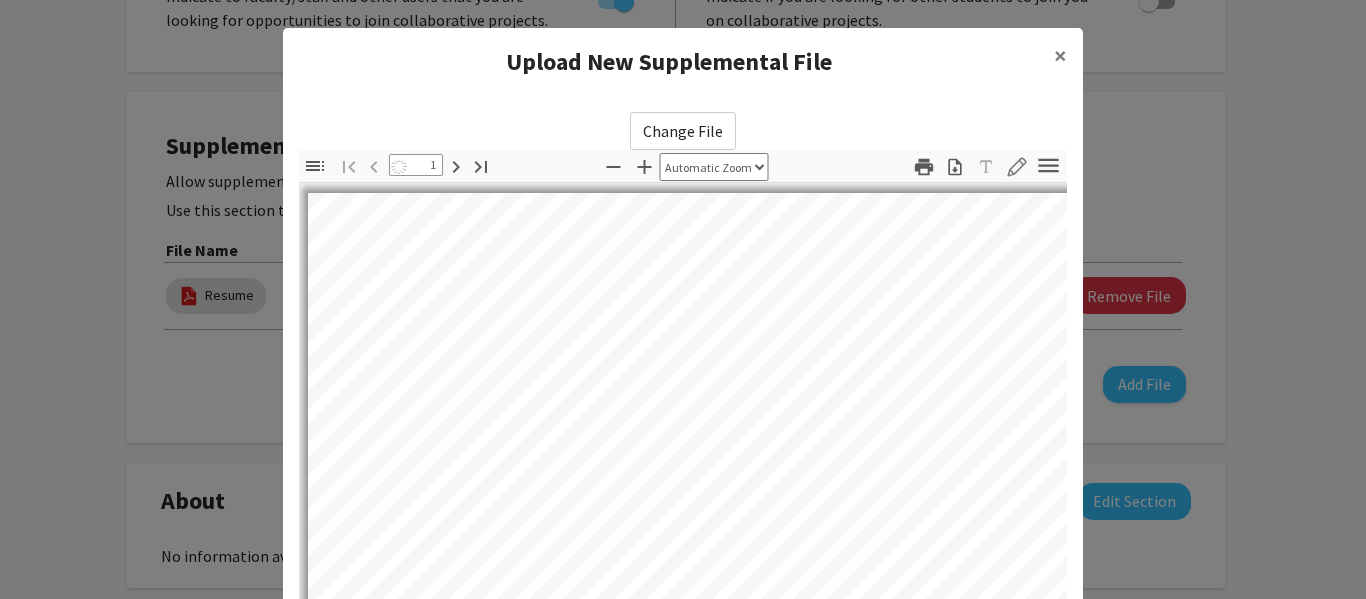 scroll, scrollTop: 1, scrollLeft: 0, axis: vertical 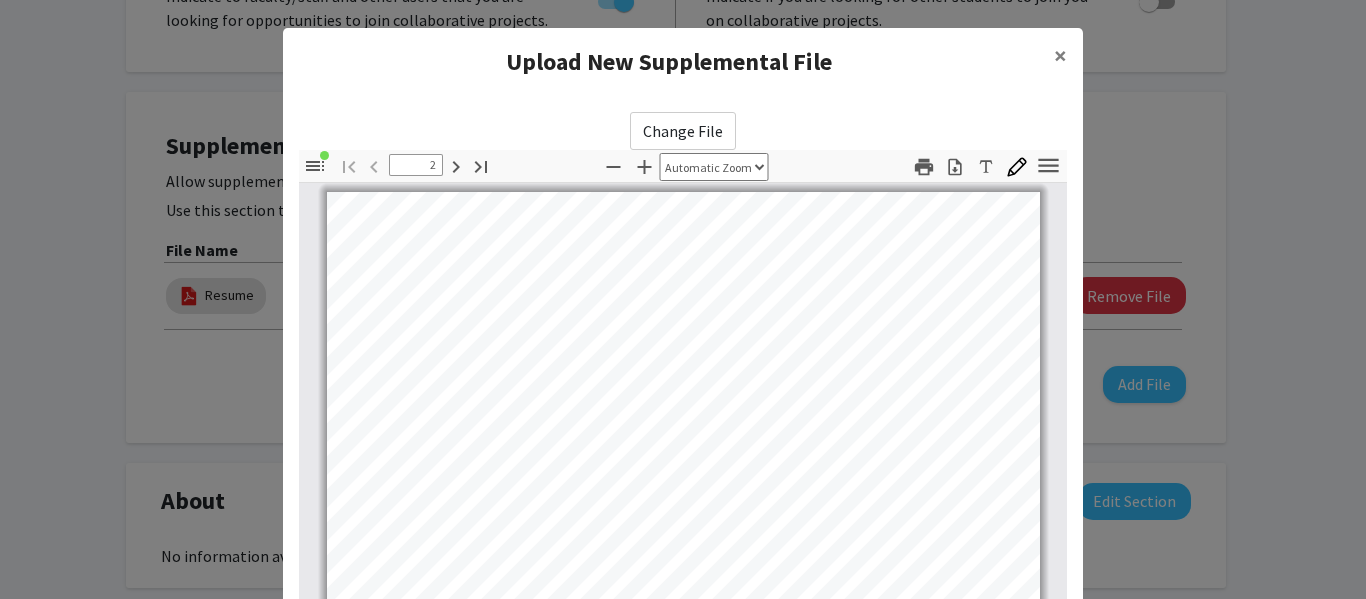 type on "4" 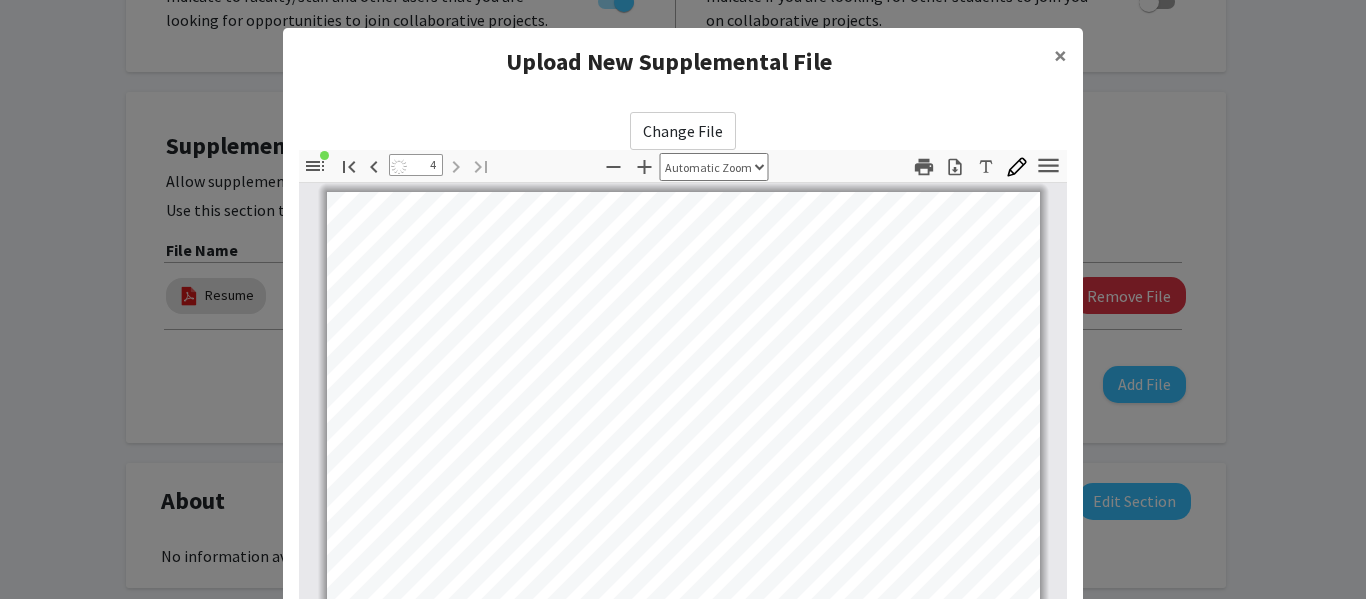 scroll, scrollTop: 3008, scrollLeft: 0, axis: vertical 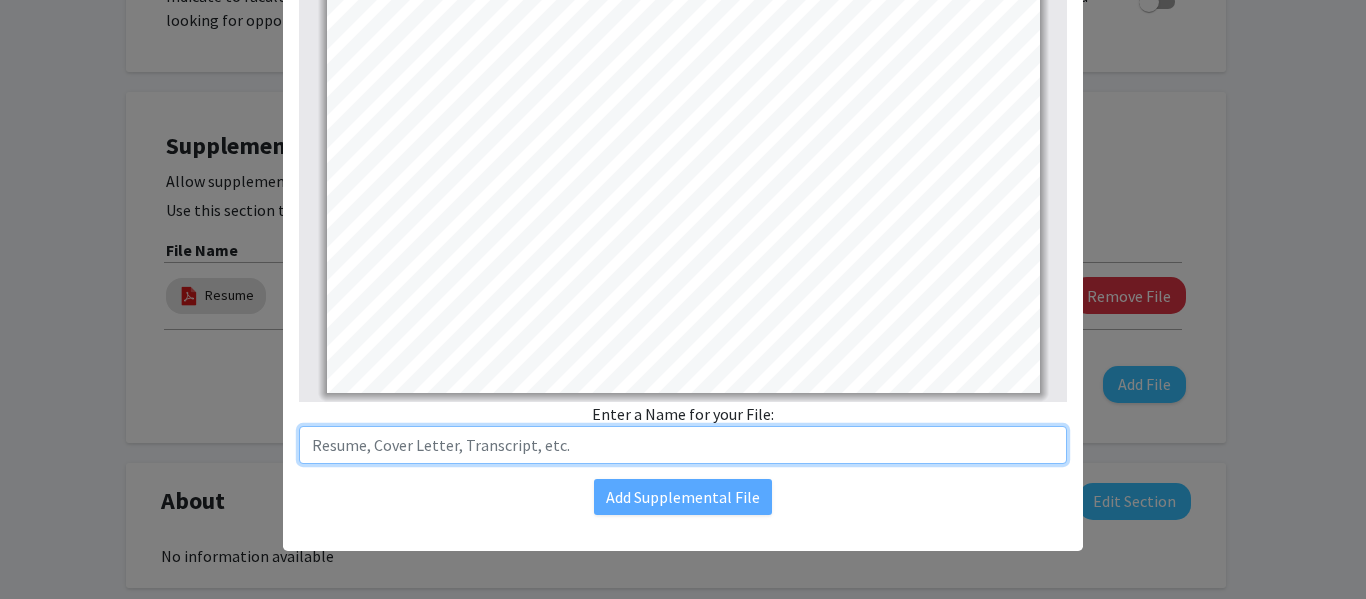 click at bounding box center (683, 445) 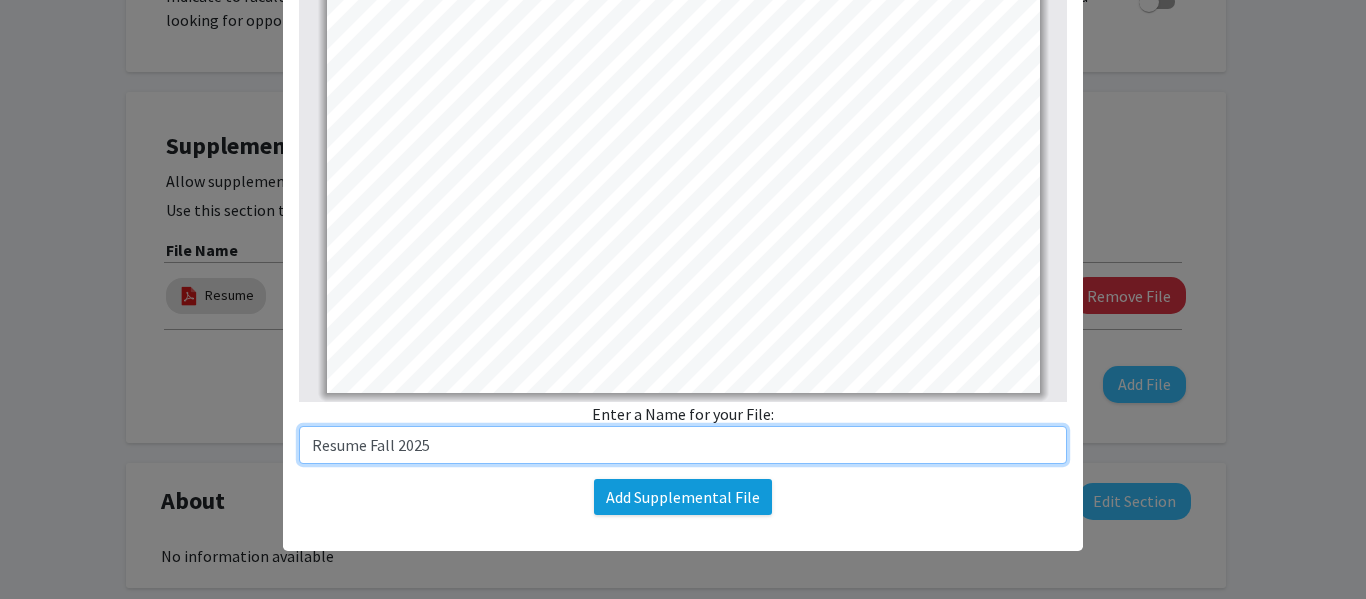 type on "Resume Fall 2025" 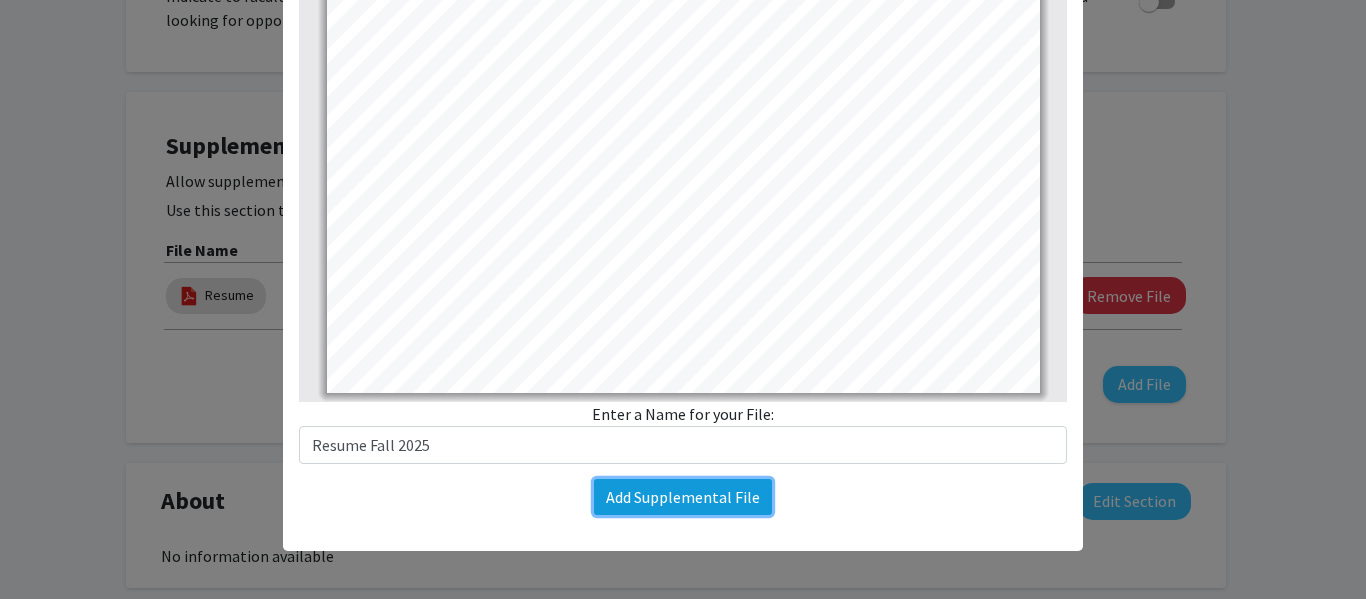 click on "Add Supplemental File" 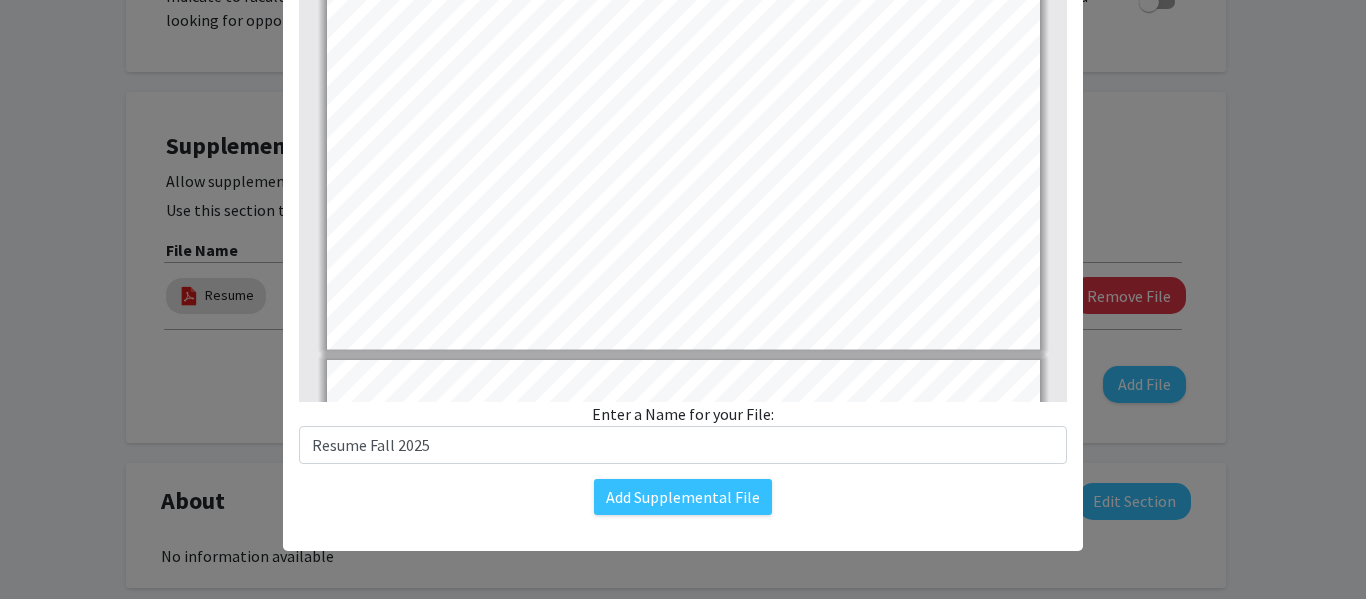 scroll, scrollTop: 1261, scrollLeft: 0, axis: vertical 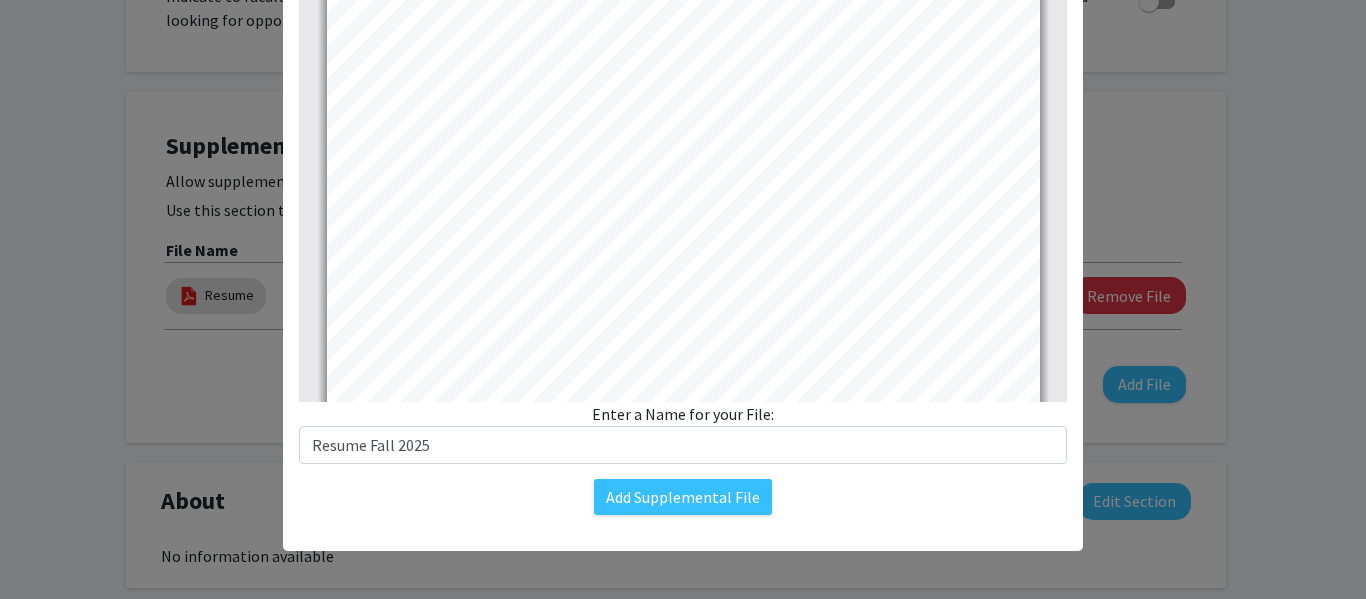 type on "1" 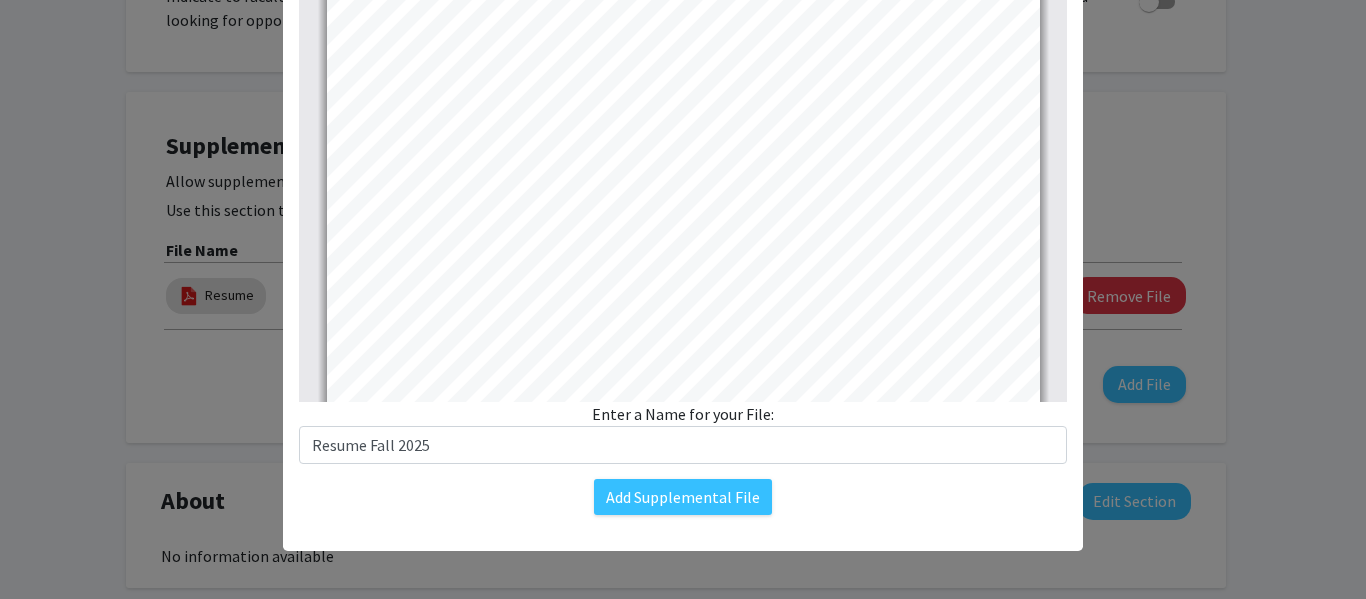 scroll, scrollTop: 0, scrollLeft: 0, axis: both 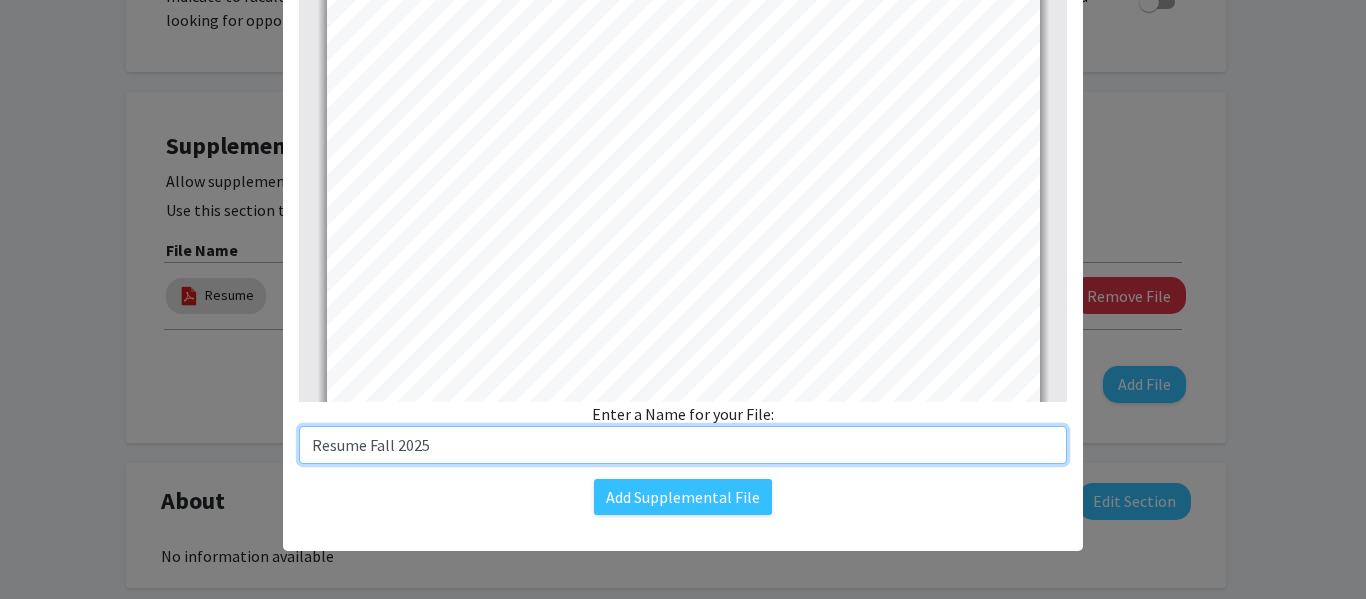 click on "Resume Fall 2025" at bounding box center [683, 445] 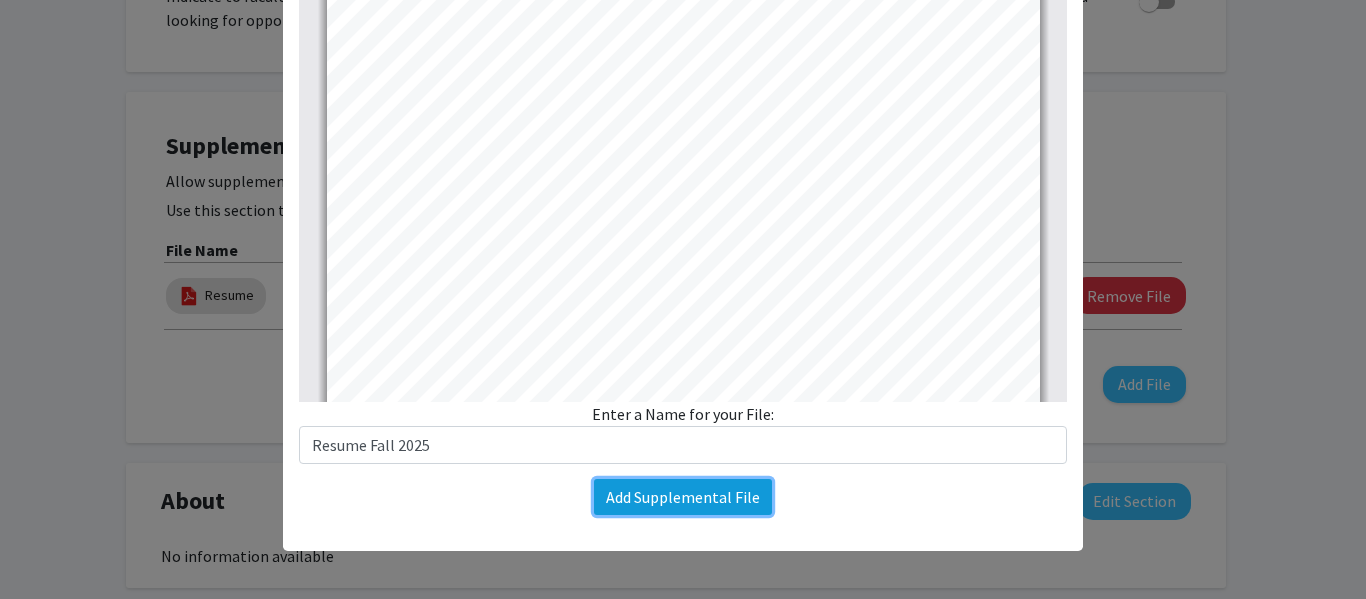 click on "Add Supplemental File" 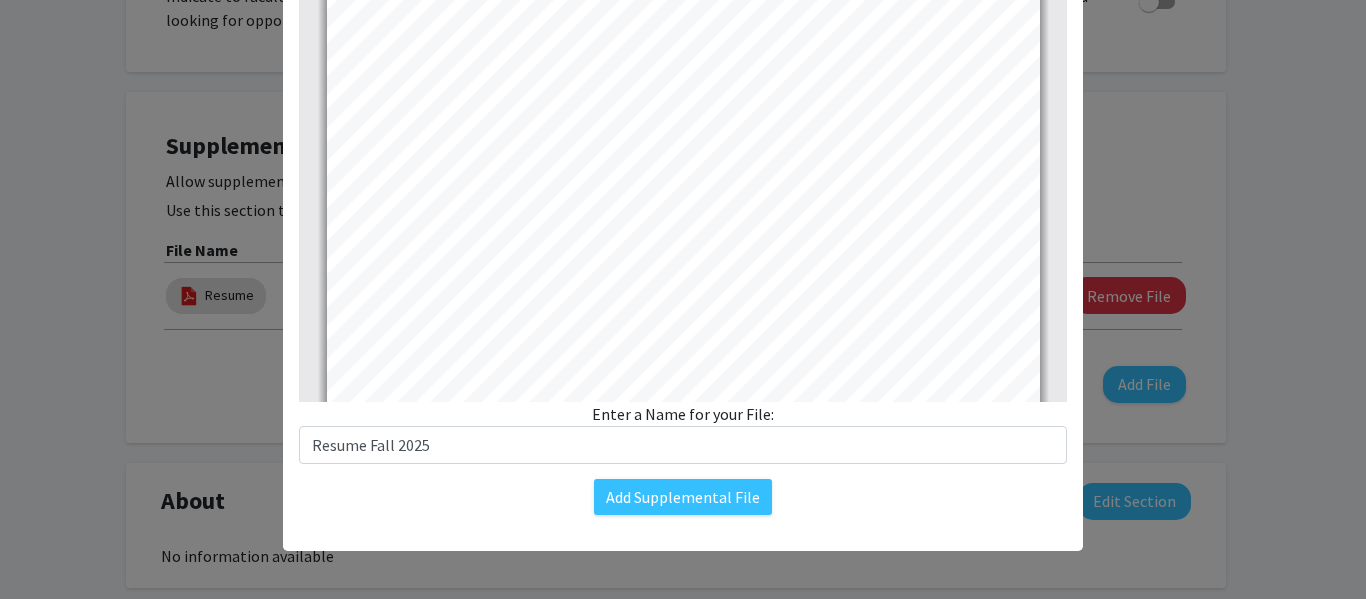 click on "Work Experience  University of Kentucky Transformative Learning   [ORGANIZATION], [CITY], [STATE]   EDUCATION  University of Kentucky, [CITY], [STATE] - (in progress) Bachelor of Science/Human Health Sciences/Pre Physical Therapy  Morgan County High School, [CITY], [STATE] - Summa Cum Laude   UNIVERSITY OF KENTUCKY INVOLVEMENT  Pre Physical Therapy Student Association  The Apollo Society  Phi Kappa Phi Honor Society University of Kentucky Chapter- Member  Alpha Lambda Delta University of Kentucky Chapter- Member  Student Health Advisory Council (SHAC)- Executive Officer  HeathCare Cats- Member  Appalachian Health Initiative- Member                  PAST HIGH SCHOOL INVOLVEMENT  Future Business Leaders of America (FBLA)- Member   Interact Club- Member    National Honor Society (NHS)-Member  Health Occupations Students of America (HOSA)- Member  Student Council- Member  Academic Team- Member  AWARDS  Toggle Sidebar Find 1 -" 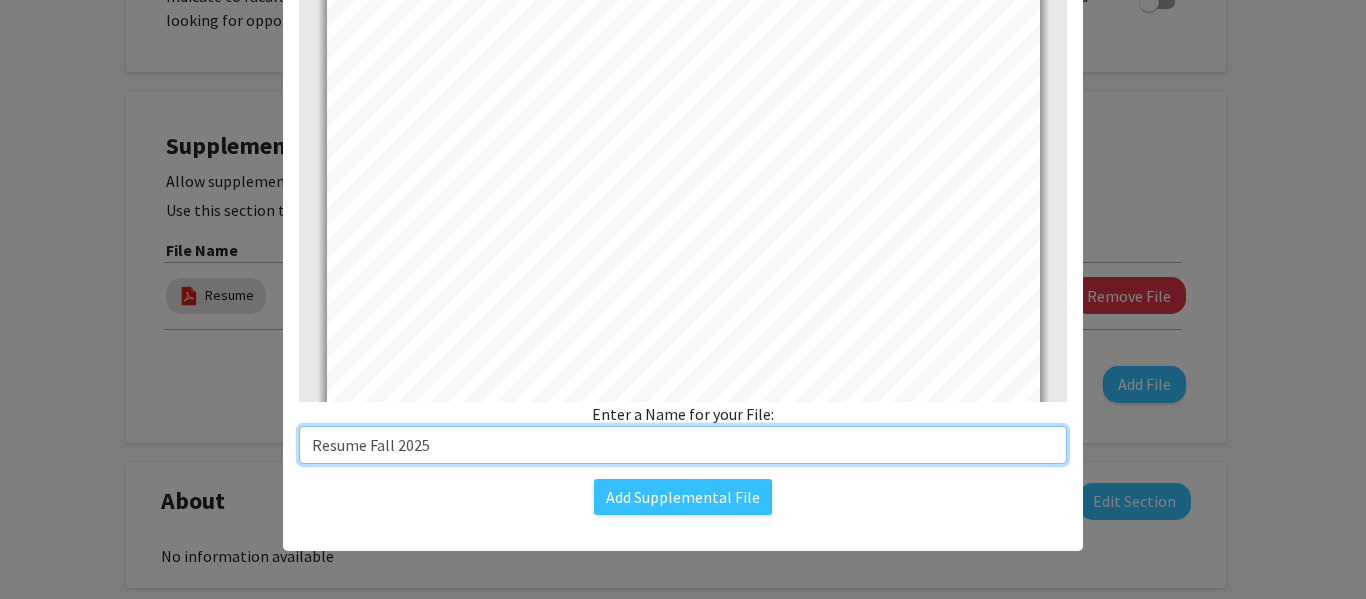 click on "Resume Fall 2025" at bounding box center [683, 445] 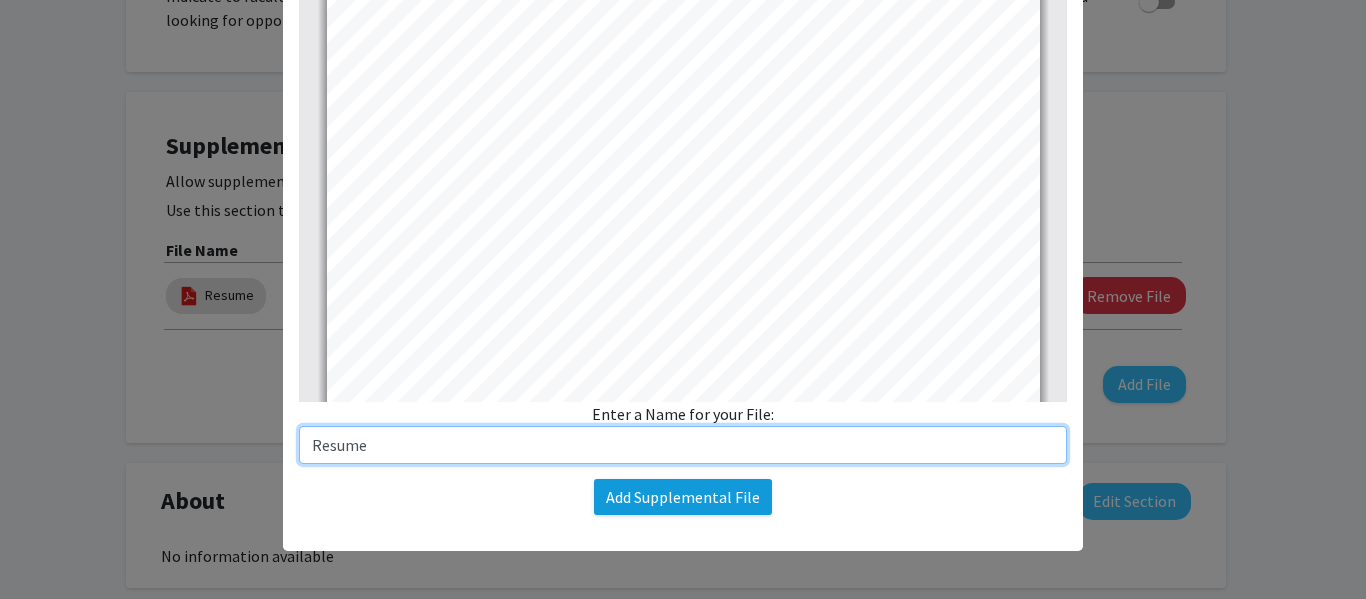 type on "Resume" 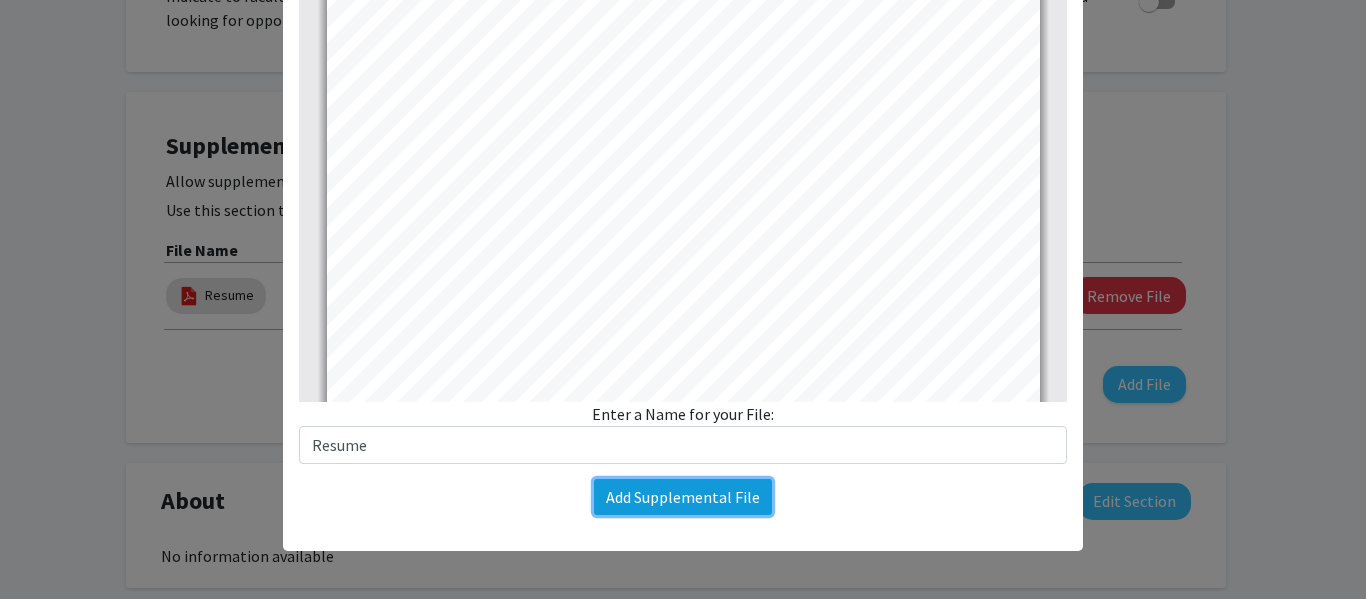 click on "Add Supplemental File" 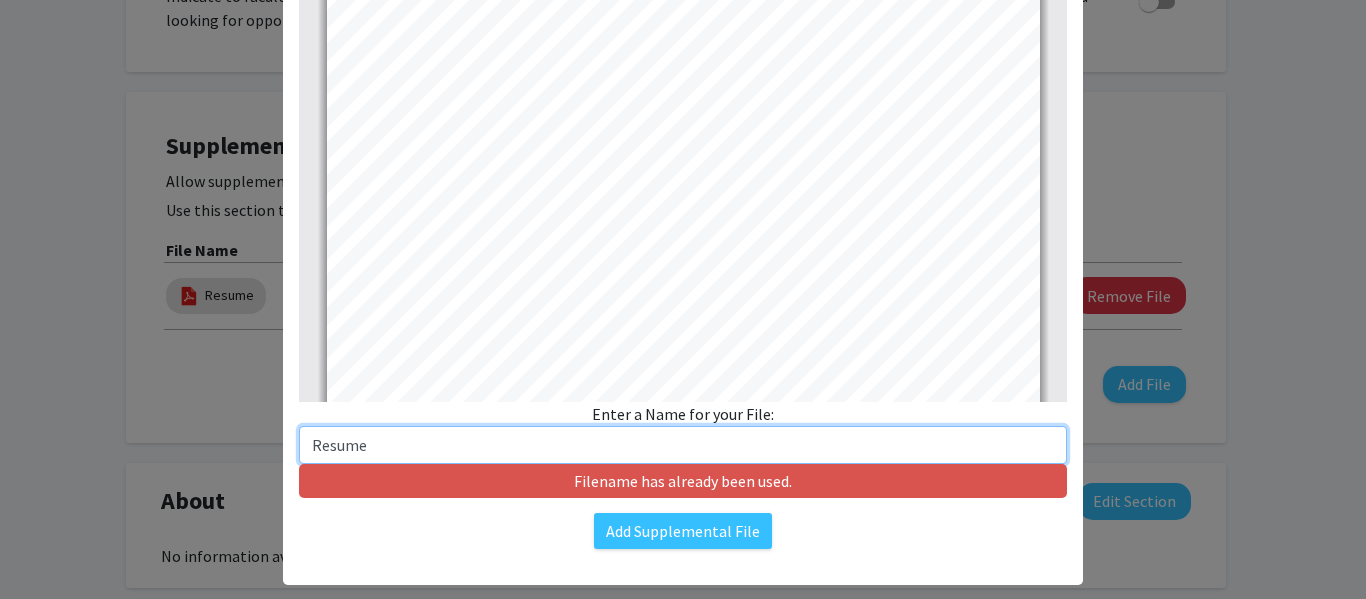 click on "Resume" at bounding box center (683, 445) 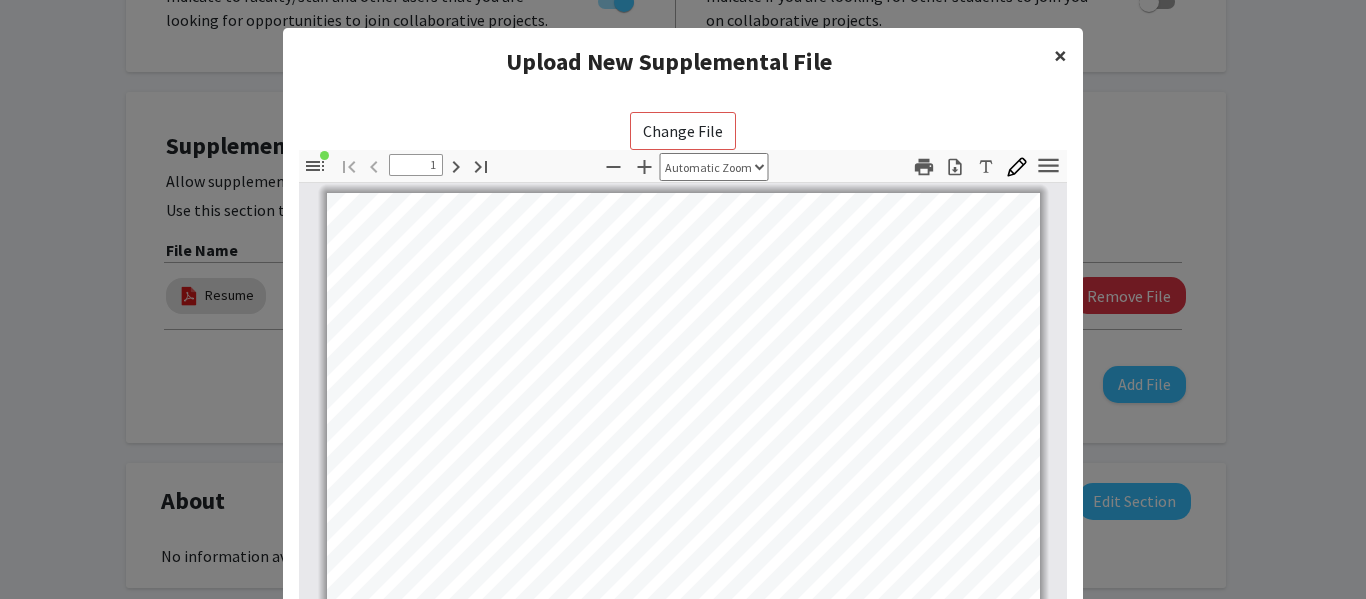 click on "×" 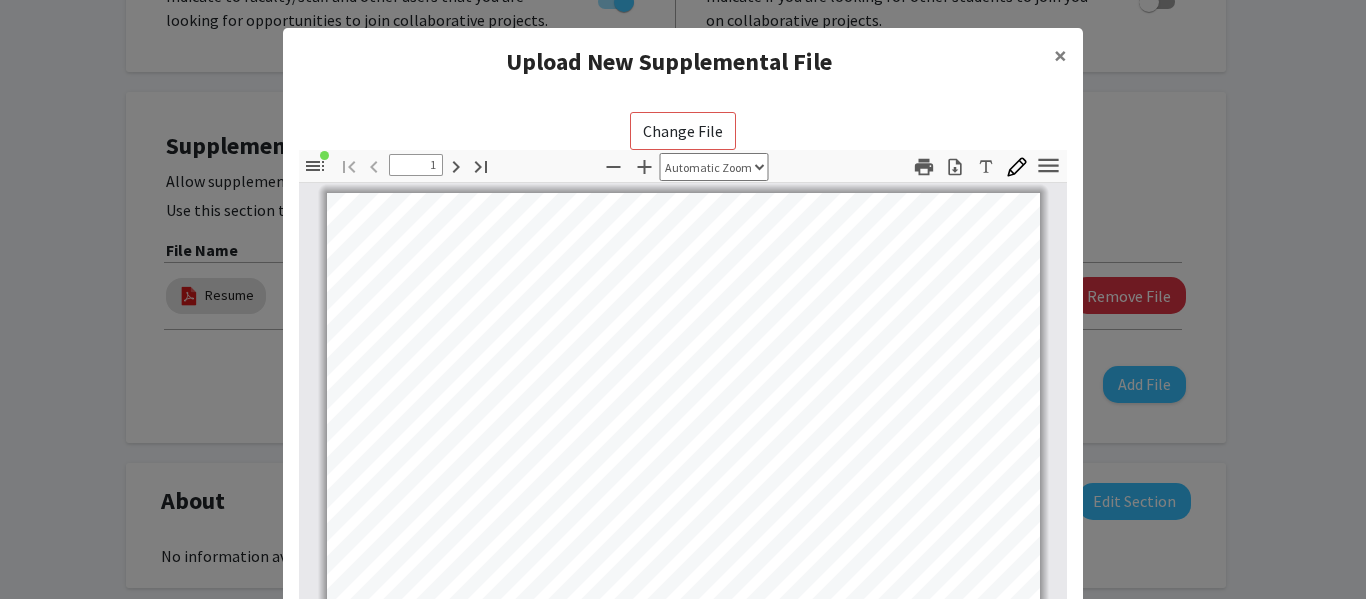 click on "Work Experience  University of Kentucky Transformative Learning   [ORGANIZATION], [CITY], [STATE]   EDUCATION  University of Kentucky, [CITY], [STATE] - (in progress) Bachelor of Science/Human Health Sciences/Pre Physical Therapy  Morgan County High School, [CITY], [STATE] - Summa Cum Laude   UNIVERSITY OF KENTUCKY INVOLVEMENT  Pre Physical Therapy Student Association  The Apollo Society  Phi Kappa Phi Honor Society University of Kentucky Chapter- Member  Alpha Lambda Delta University of Kentucky Chapter- Member  Student Health Advisory Council (SHAC)- Executive Officer  HeathCare Cats- Member  Appalachian Health Initiative- Member                  PAST HIGH SCHOOL INVOLVEMENT  Future Business Leaders of America (FBLA)- Member   Interact Club- Member    National Honor Society (NHS)-Member  Health Occupations Students of America (HOSA)- Member  Student Council- Member  Academic Team- Member  AWARDS  Toggle Sidebar Find 1 -" 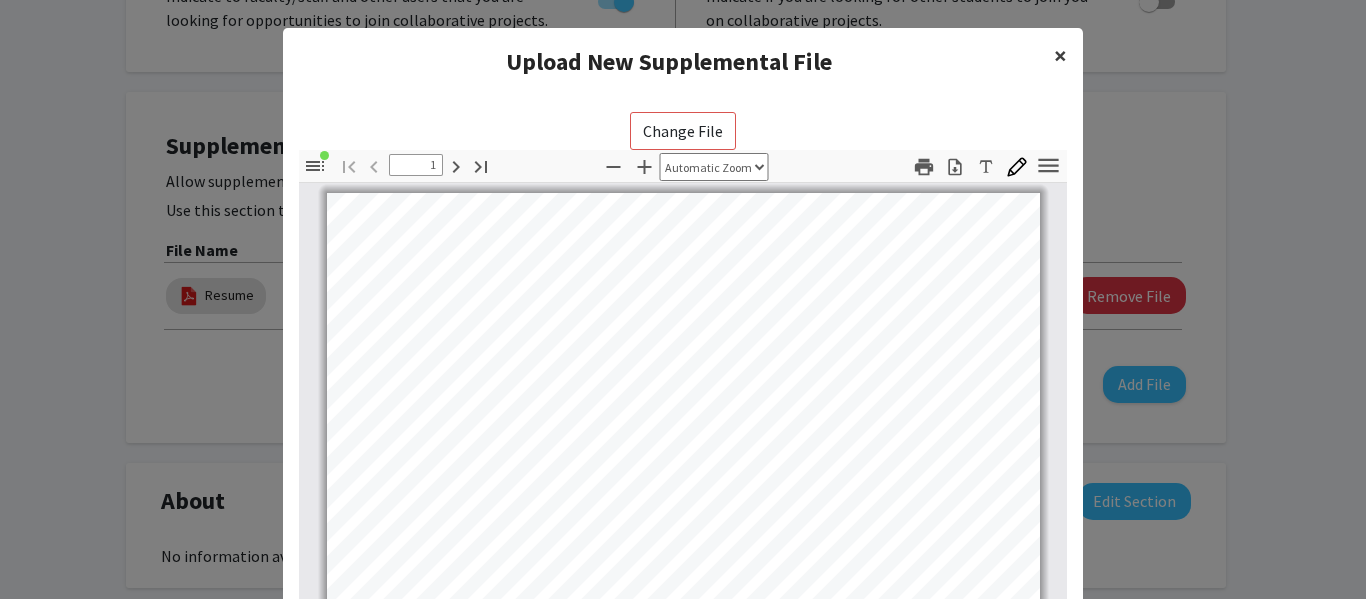 click on "×" 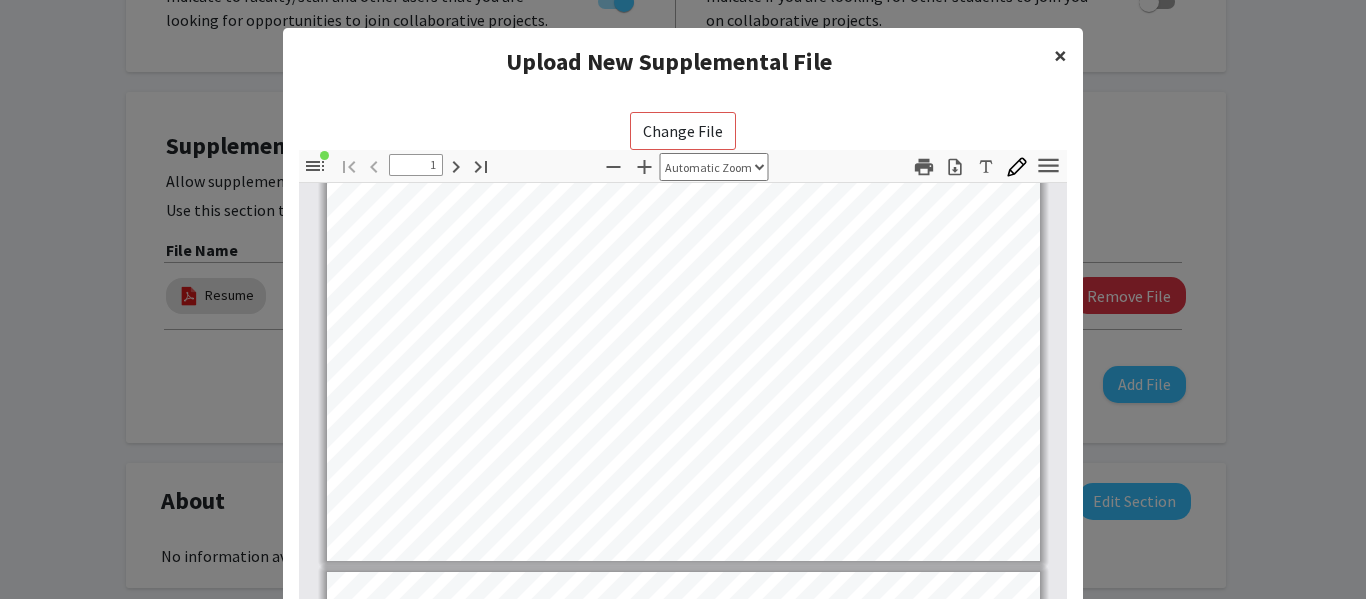 scroll, scrollTop: 557, scrollLeft: 0, axis: vertical 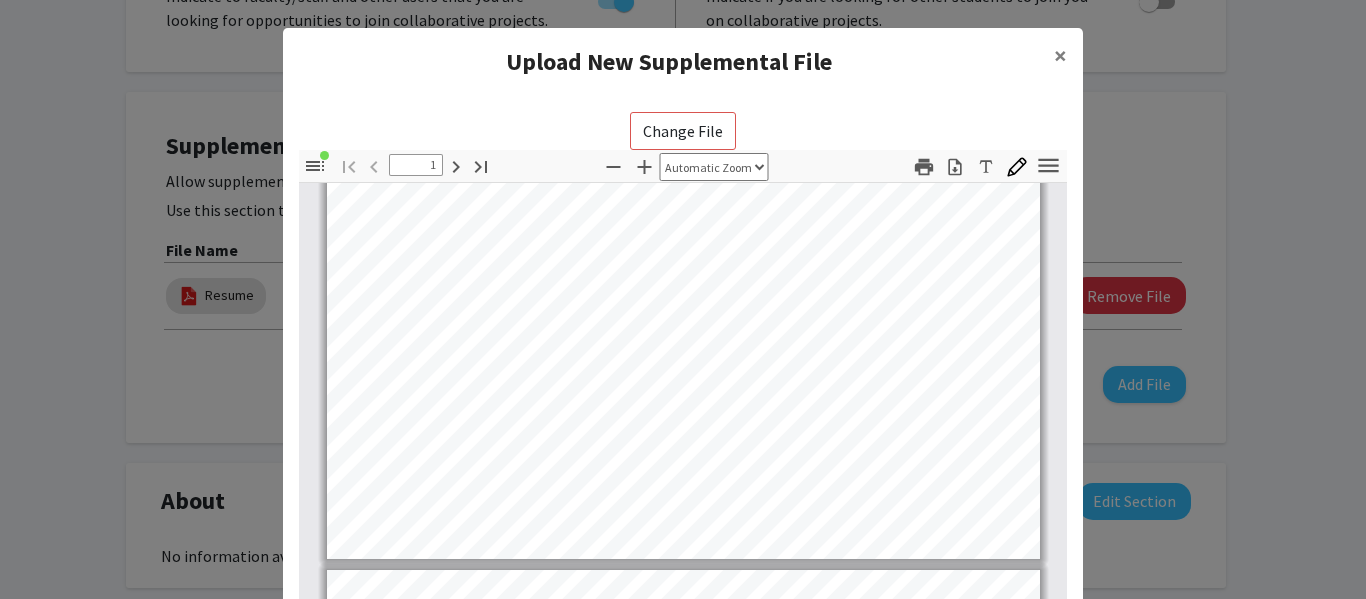 click on "Change File" 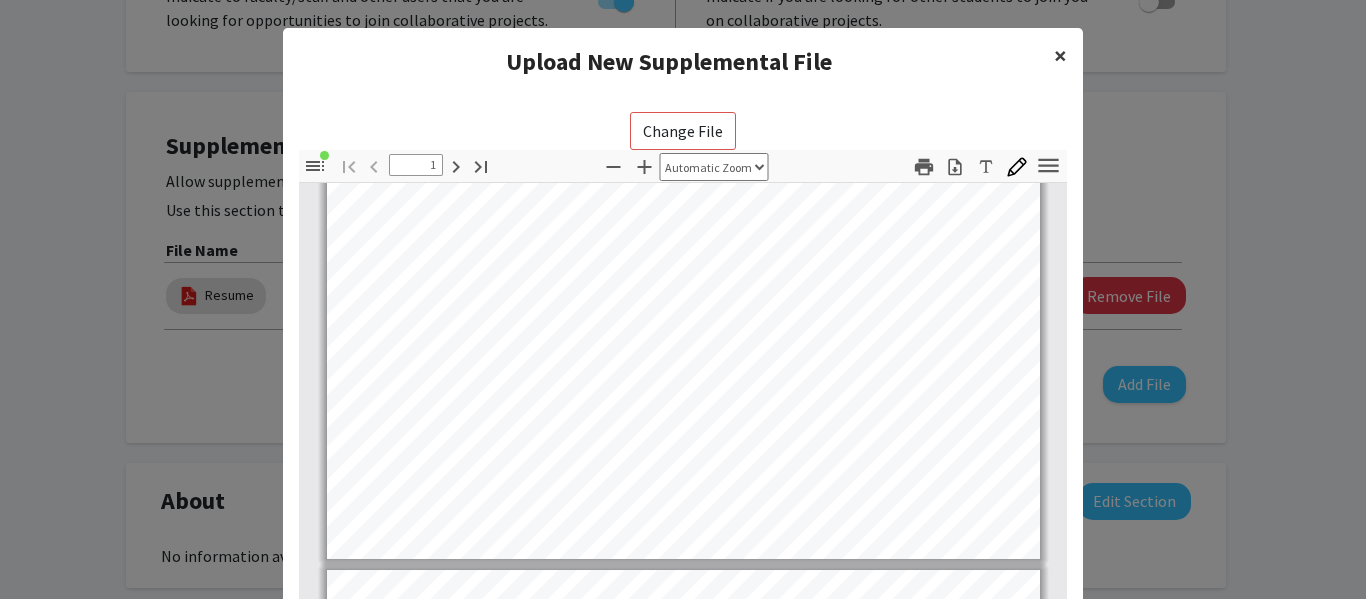 click on "×" 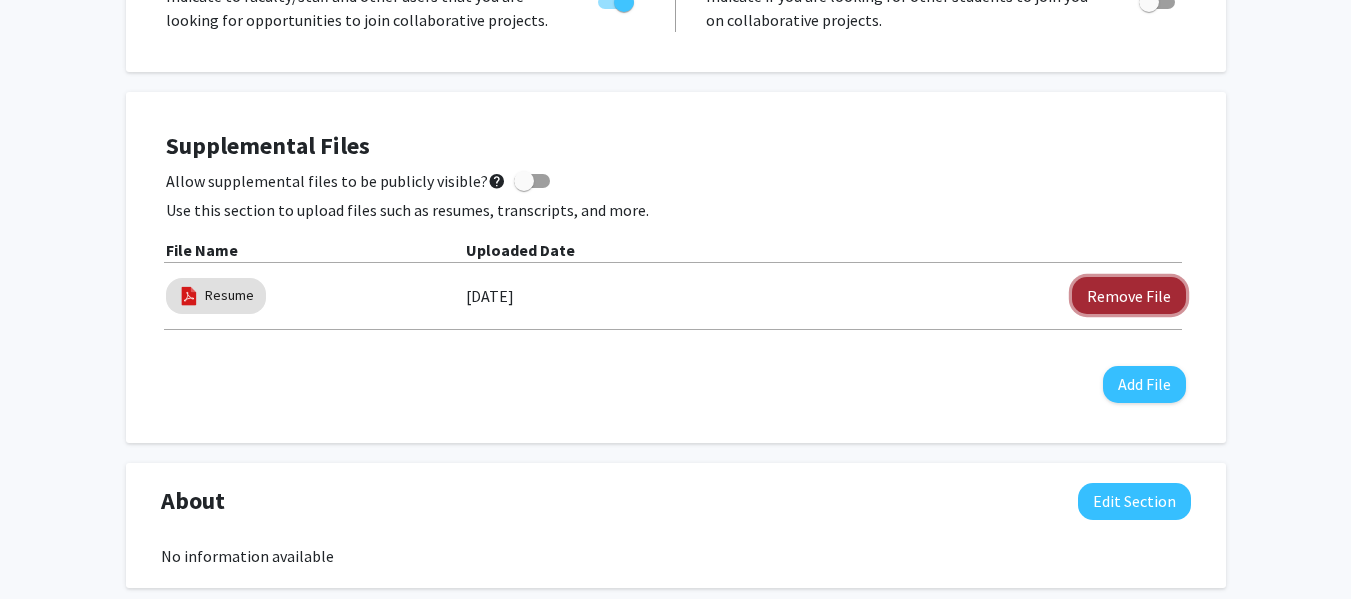 click on "Remove File" 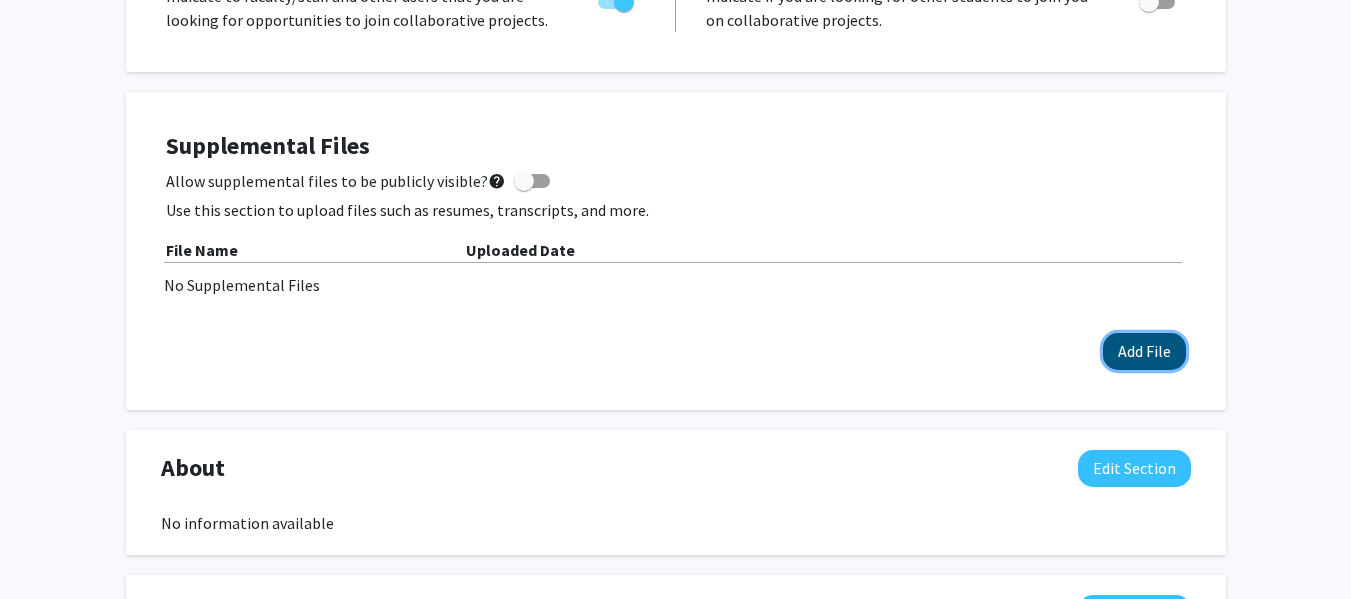 click on "Add File" 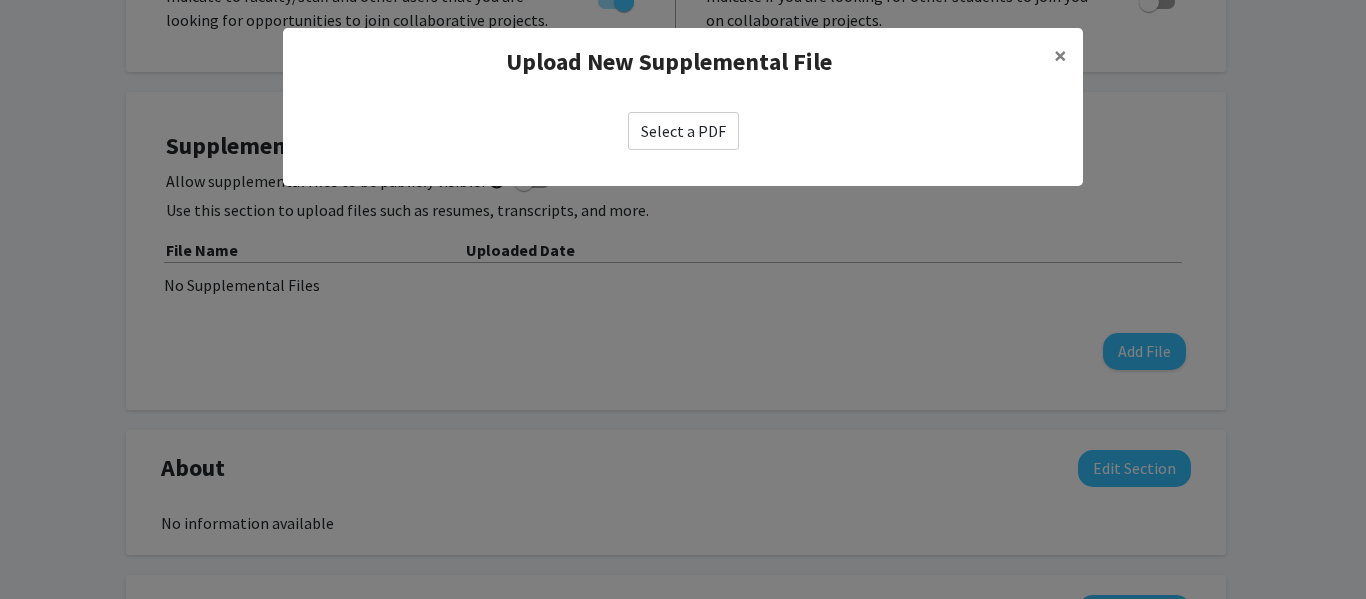 click on "Select a PDF" 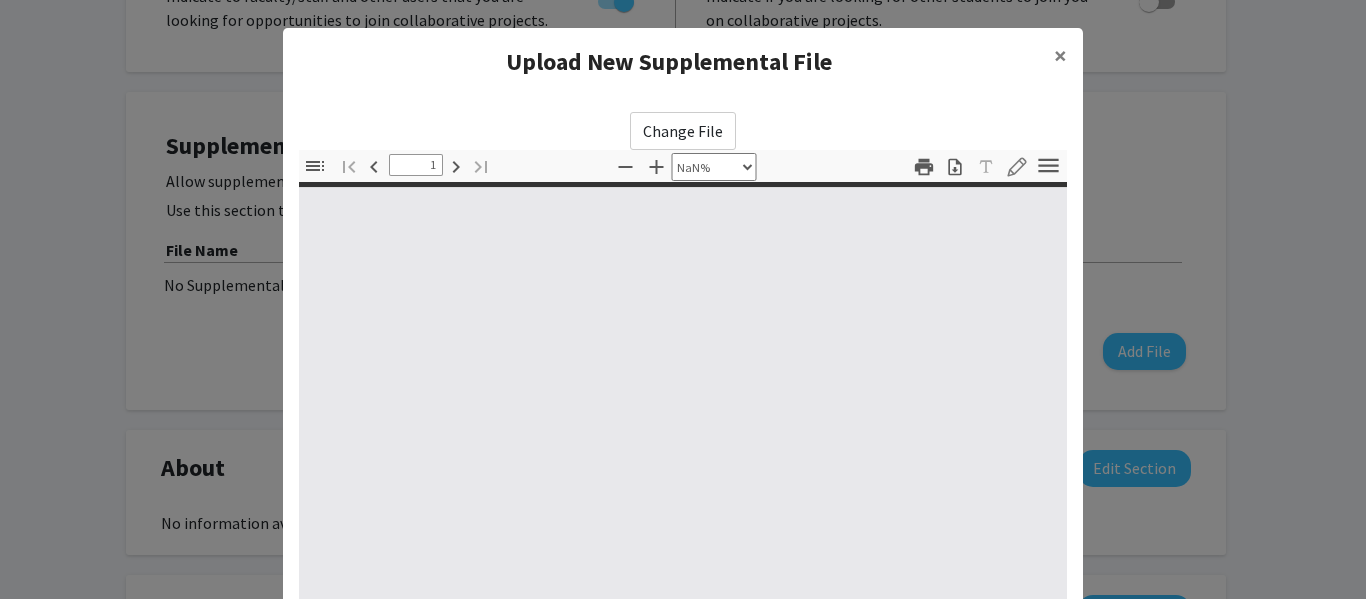 type on "0" 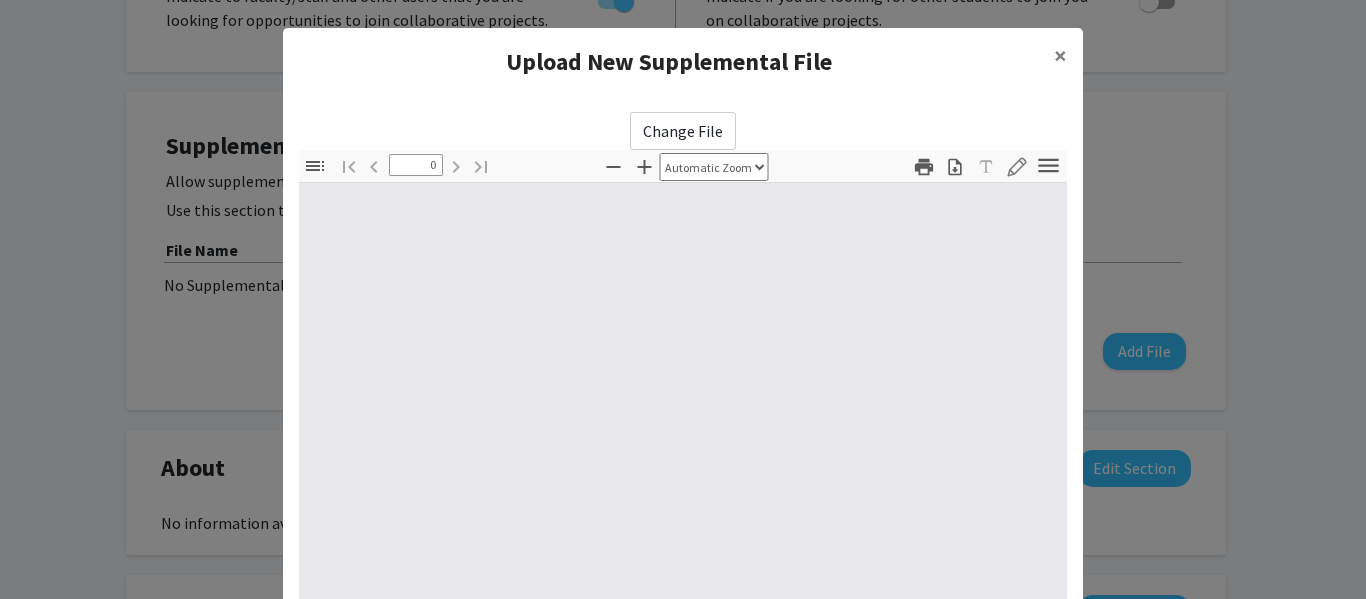 select on "custom" 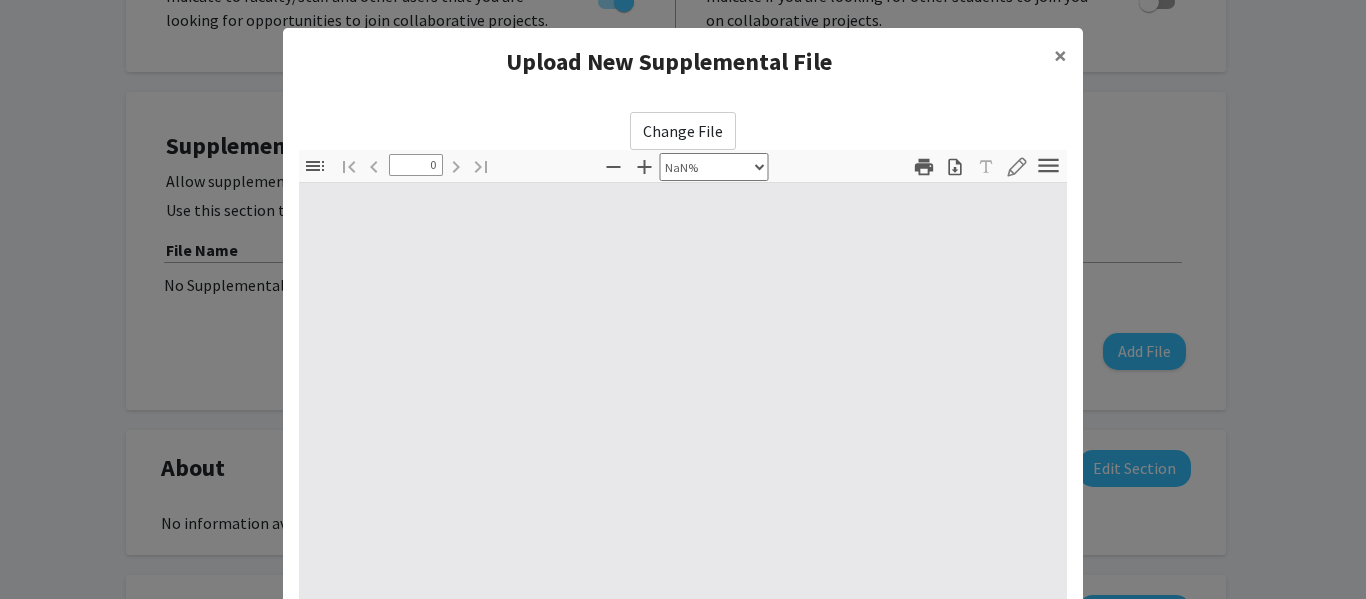 type on "1" 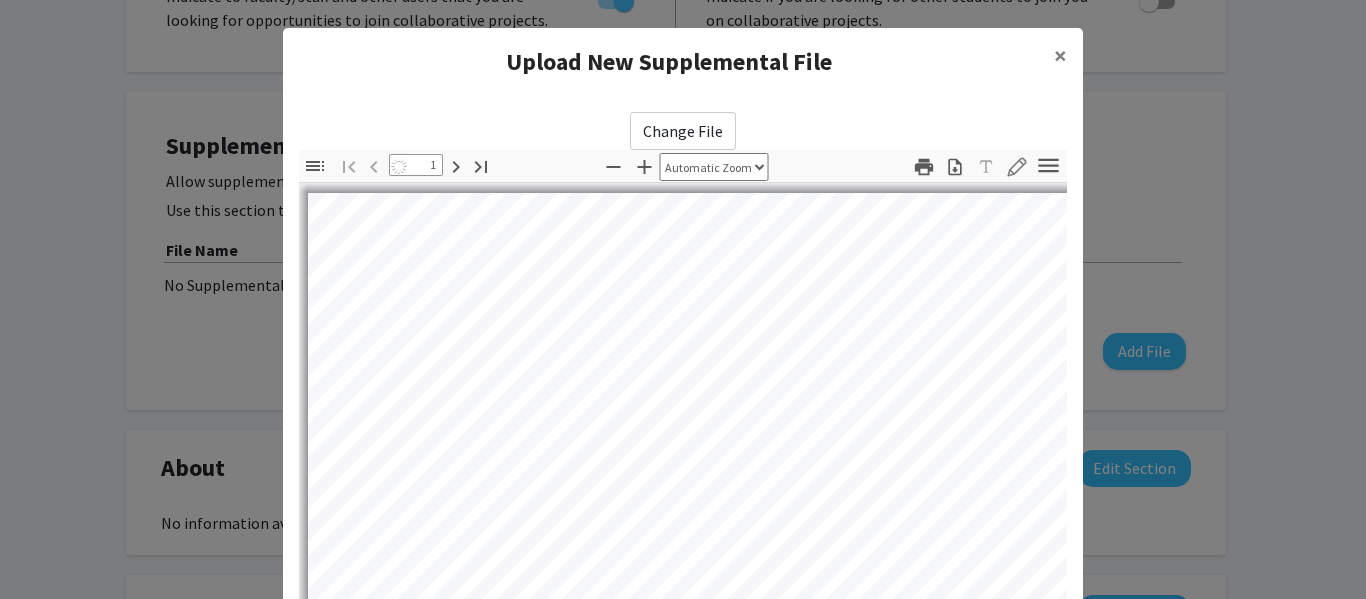 select on "auto" 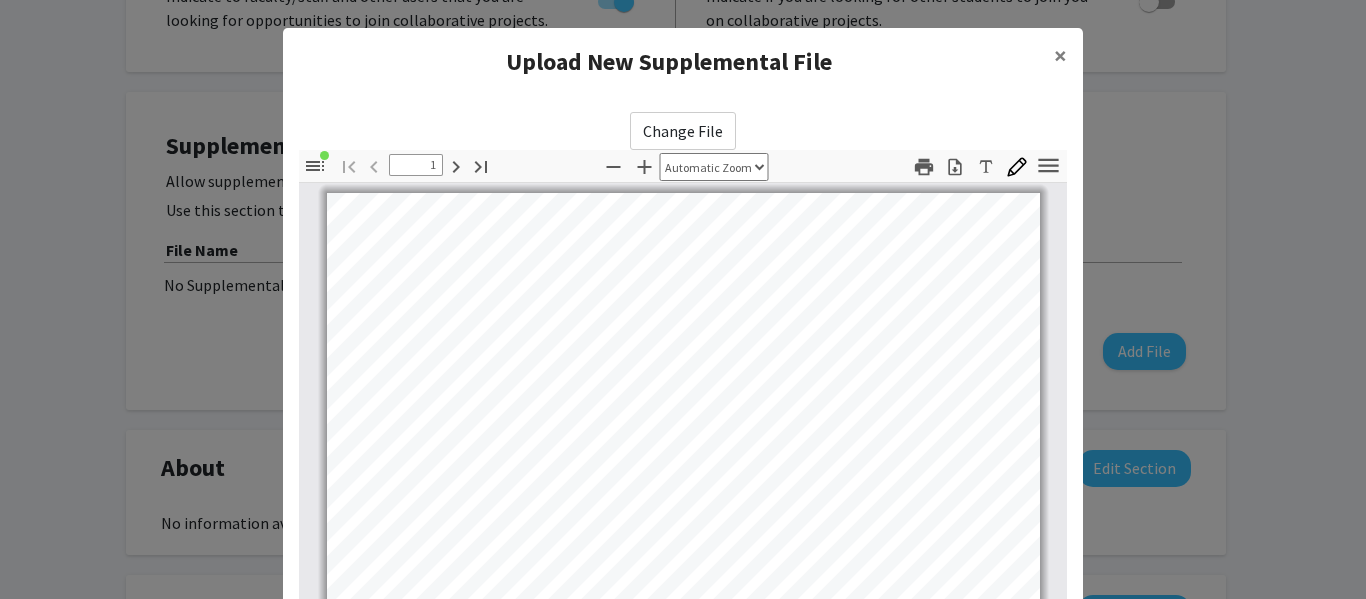 scroll, scrollTop: 1, scrollLeft: 0, axis: vertical 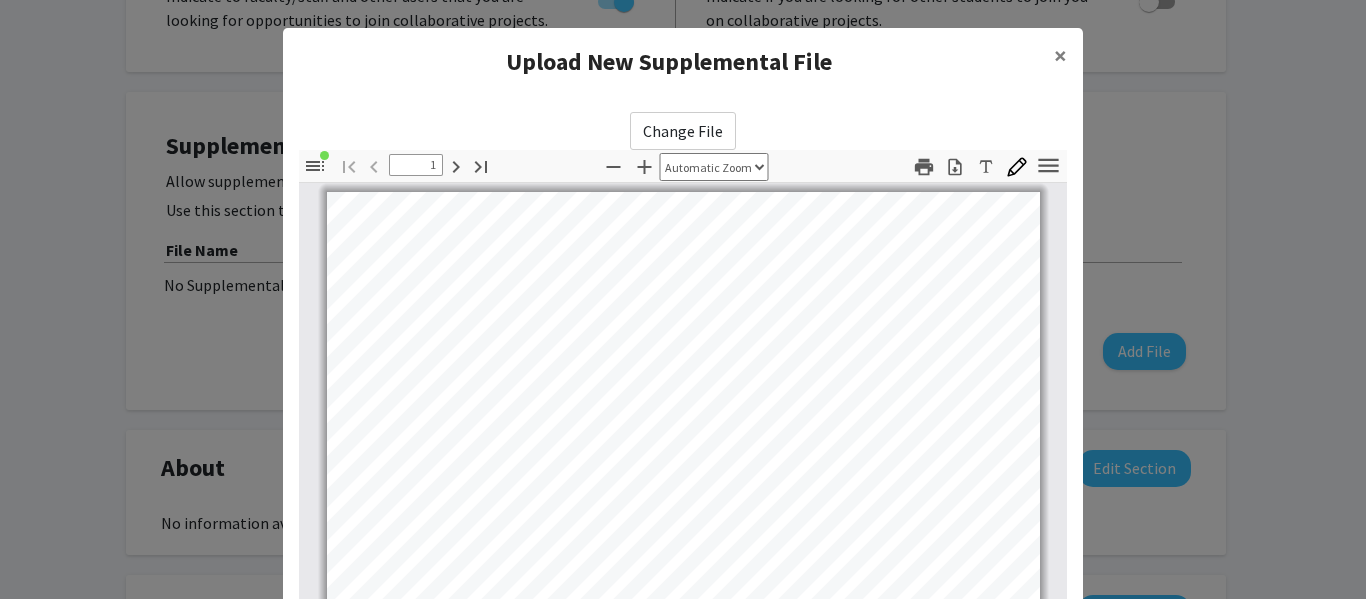type on "4" 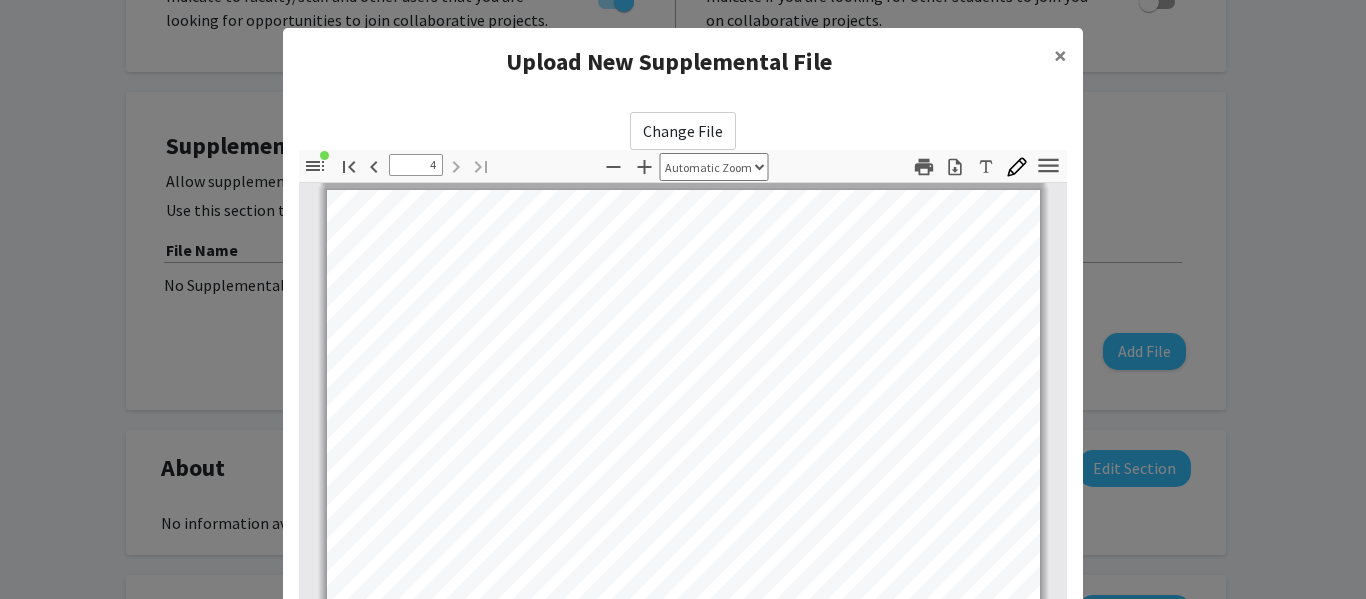 scroll, scrollTop: 3015, scrollLeft: 0, axis: vertical 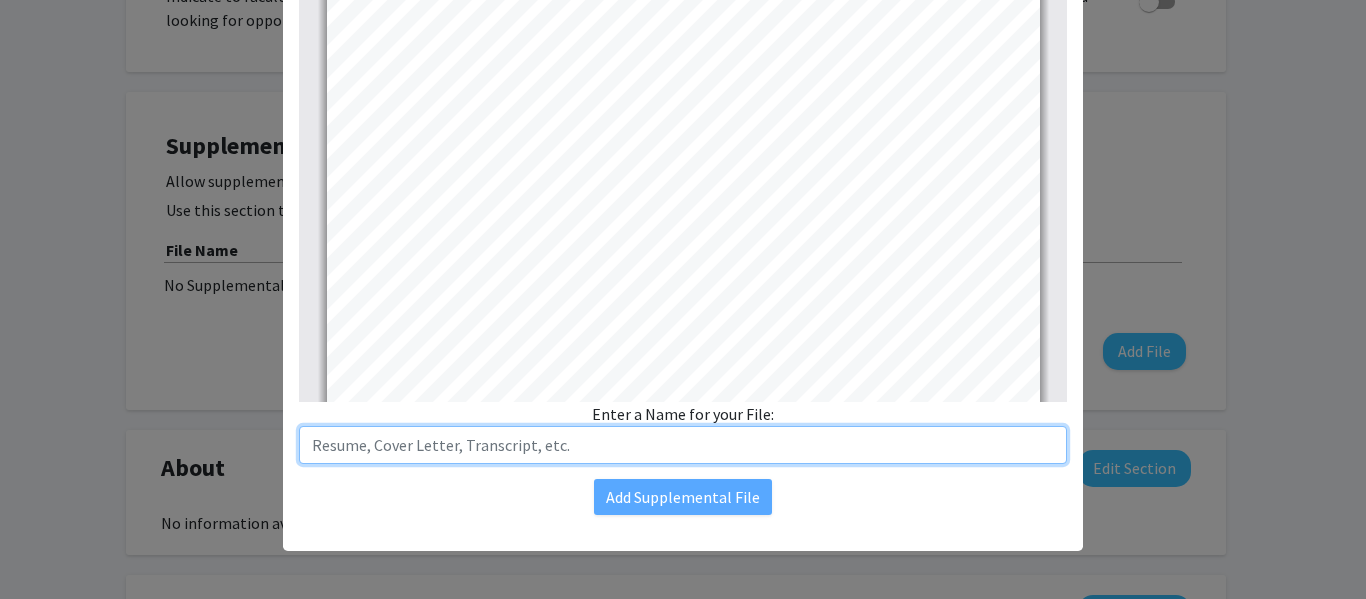 click at bounding box center [683, 445] 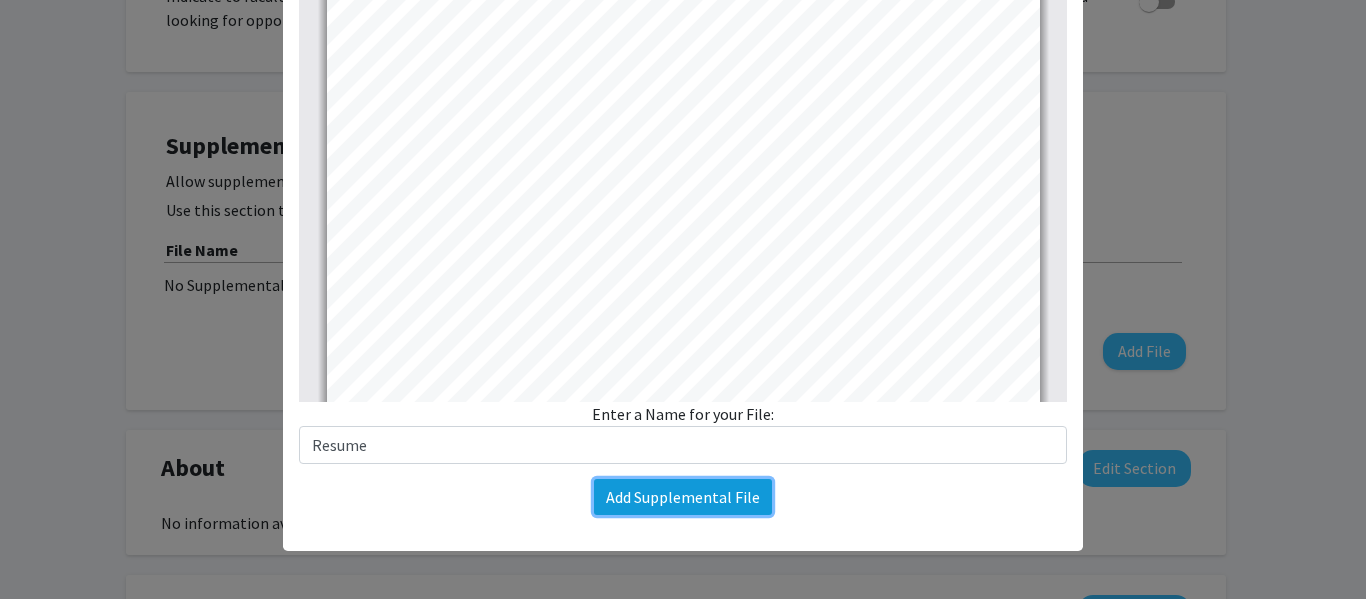 click on "Add Supplemental File" 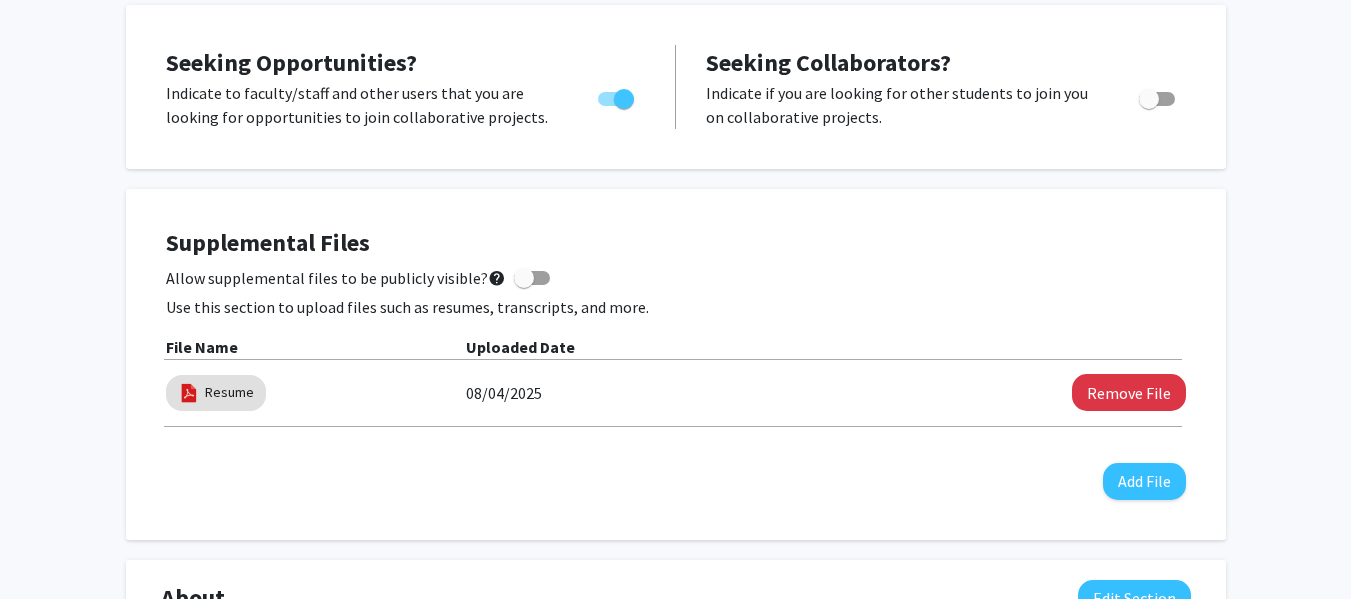 scroll, scrollTop: 0, scrollLeft: 0, axis: both 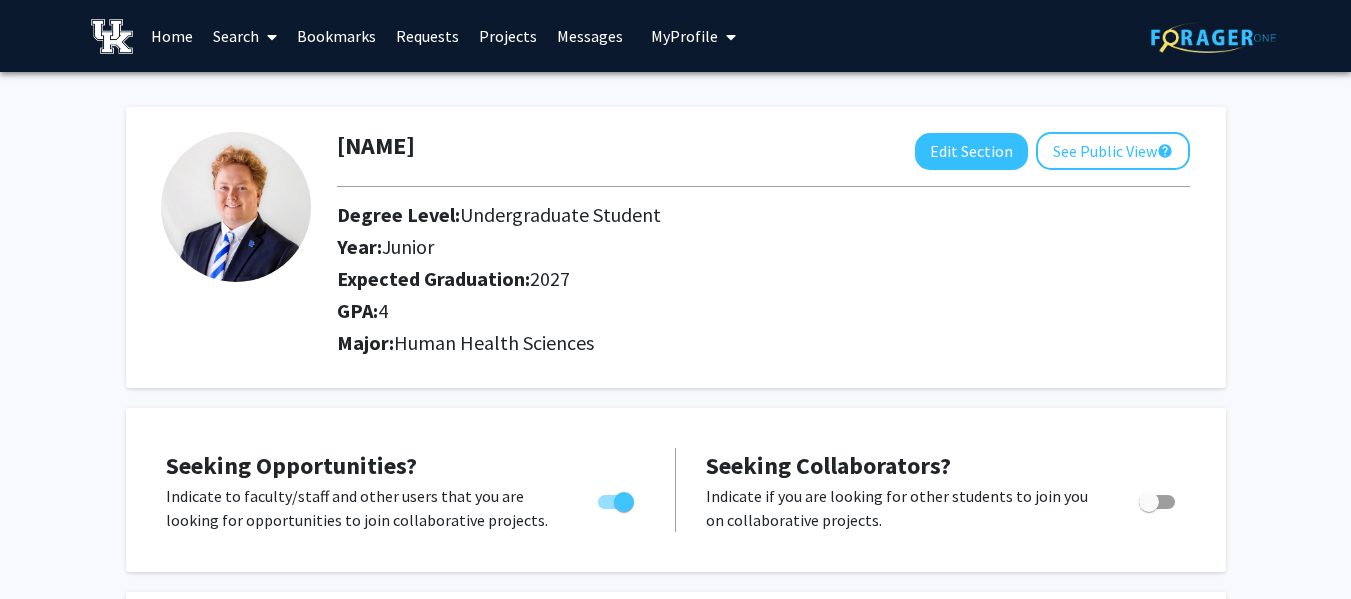 click on "Bookmarks" at bounding box center (336, 36) 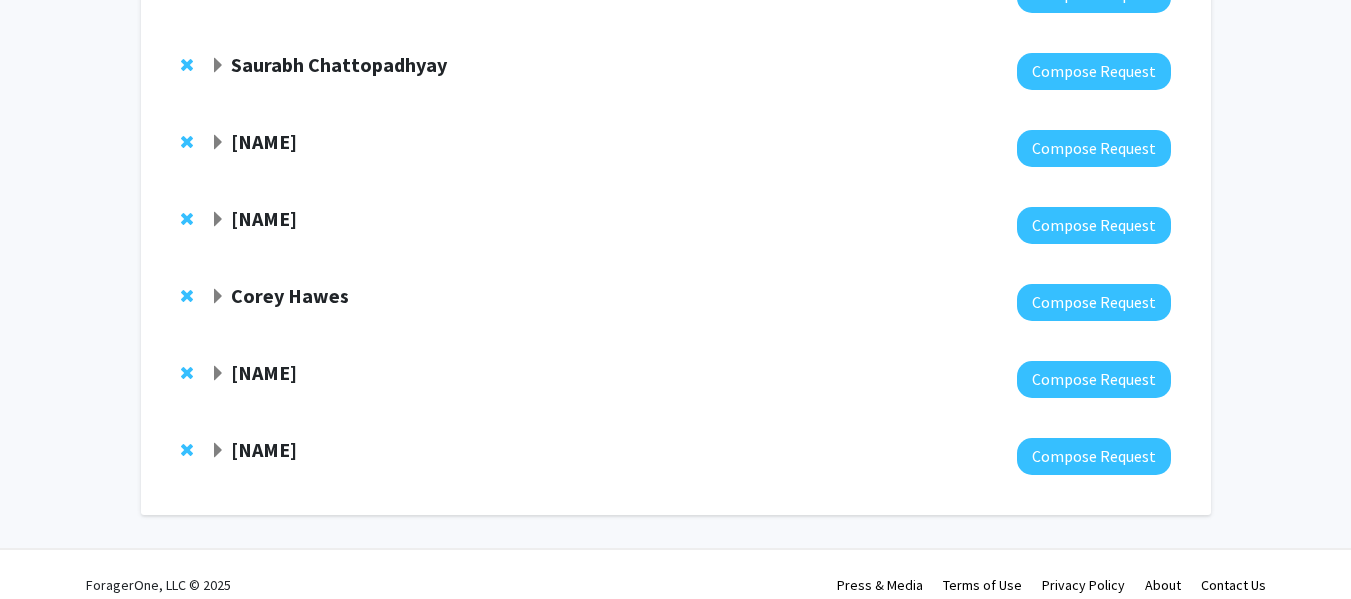 scroll, scrollTop: 495, scrollLeft: 0, axis: vertical 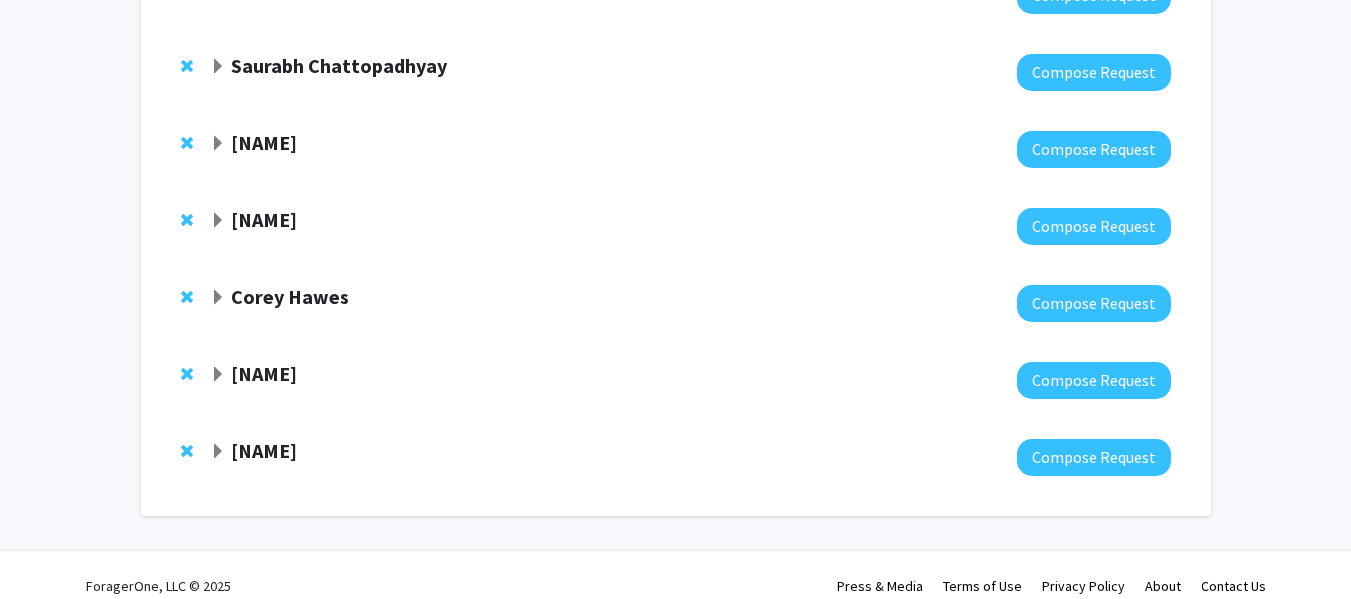 click on "Corey Hawes" 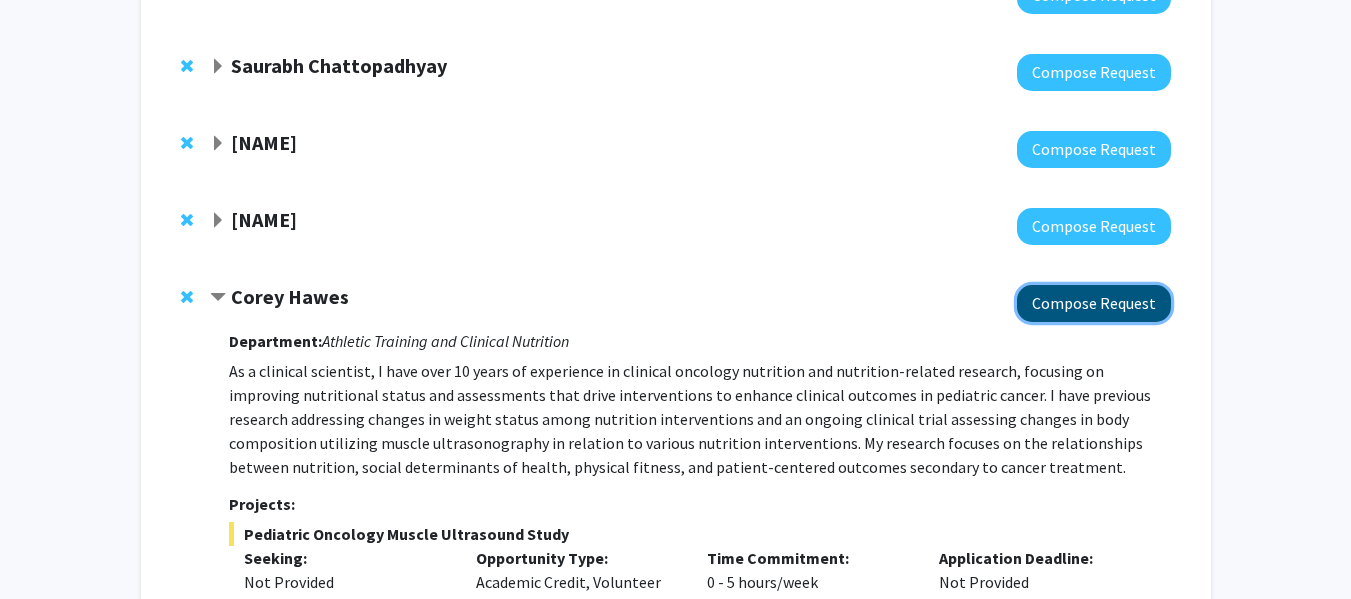 click on "Compose Request" 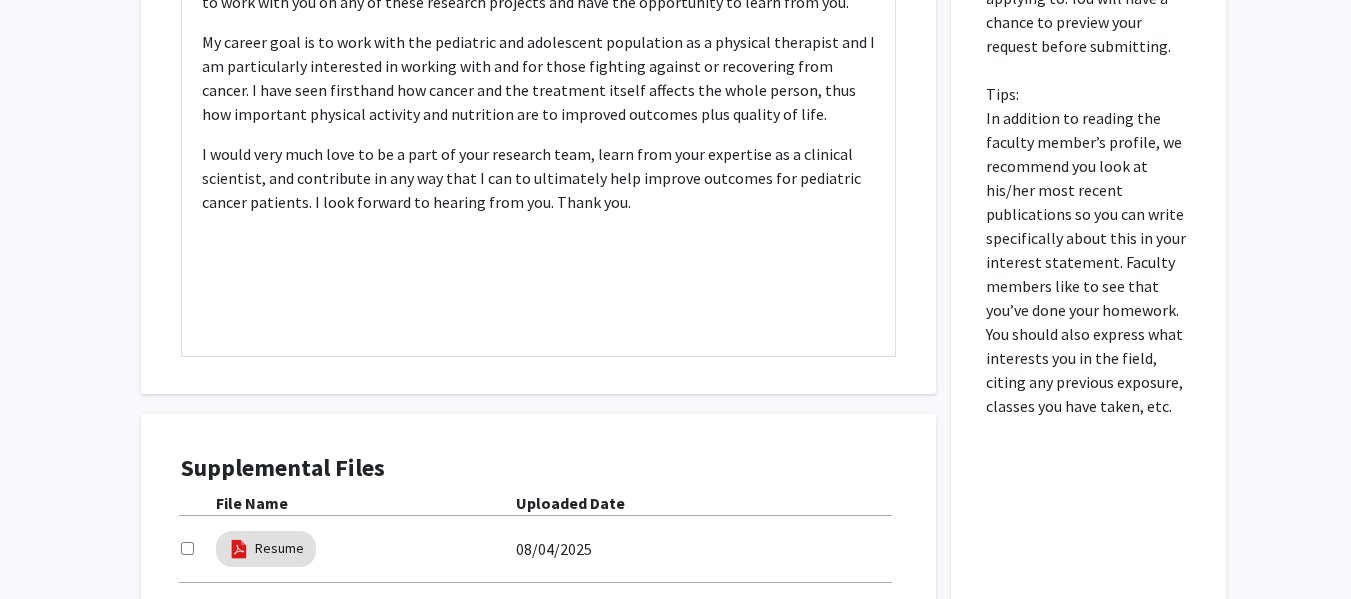 scroll, scrollTop: 1216, scrollLeft: 0, axis: vertical 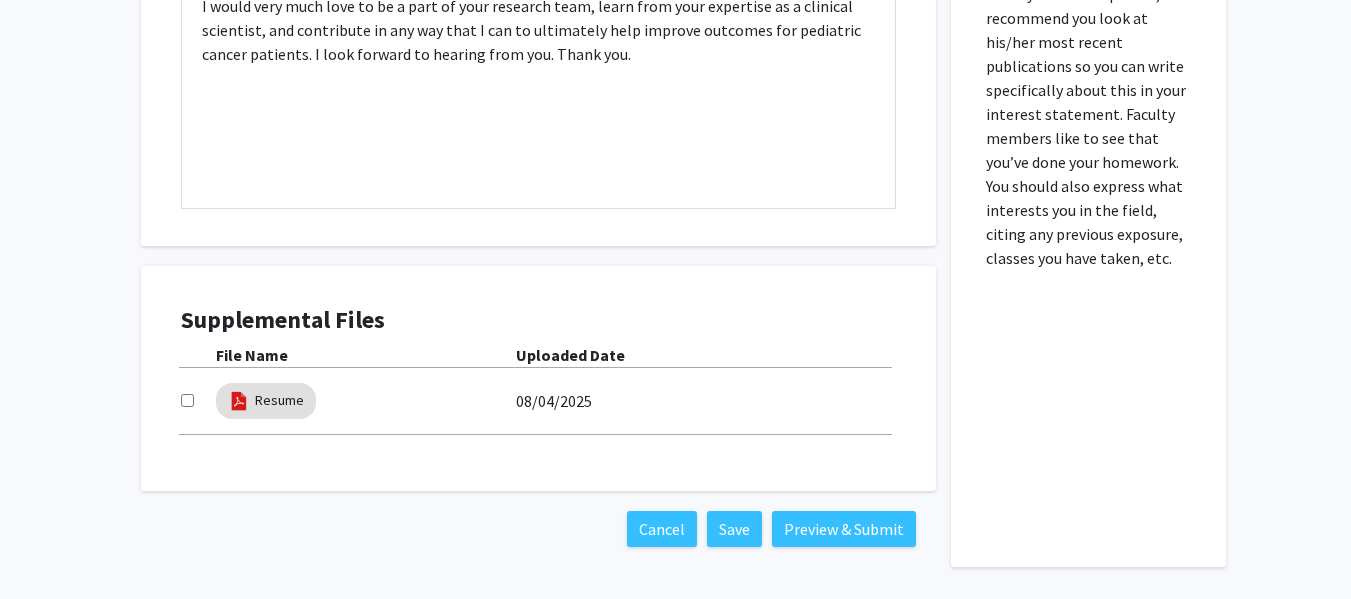 click at bounding box center [187, 400] 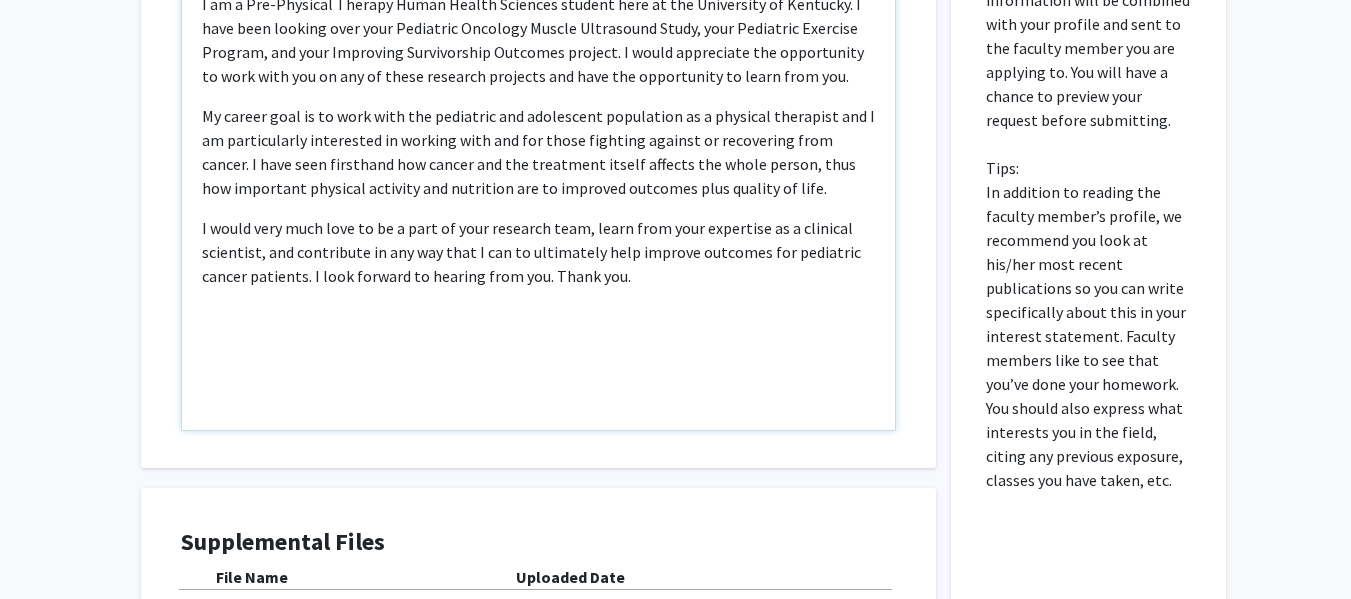 scroll, scrollTop: 993, scrollLeft: 0, axis: vertical 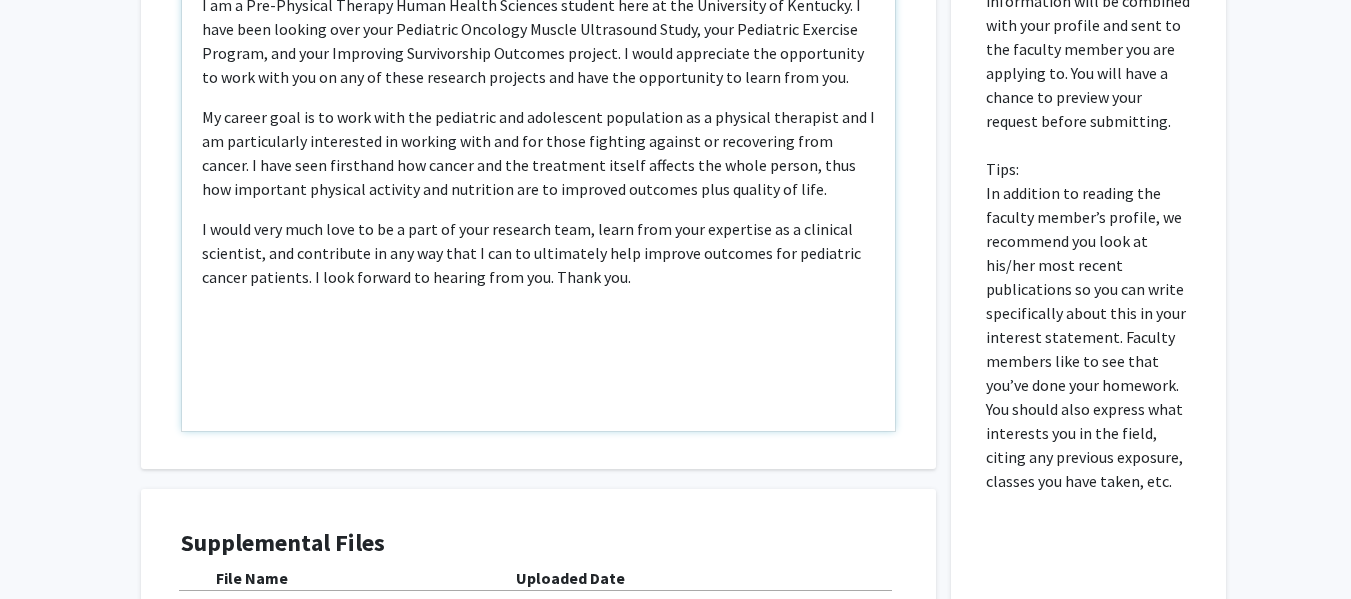 click on "My career goal is to work with the pediatric and adolescent population as a physical therapist and I am particularly interested in working with and for those fighting against or recovering from cancer. I have seen firsthand how cancer and the treatment itself affects the whole person, thus how important physical activity and nutrition are to improved outcomes plus quality of life." at bounding box center (538, 153) 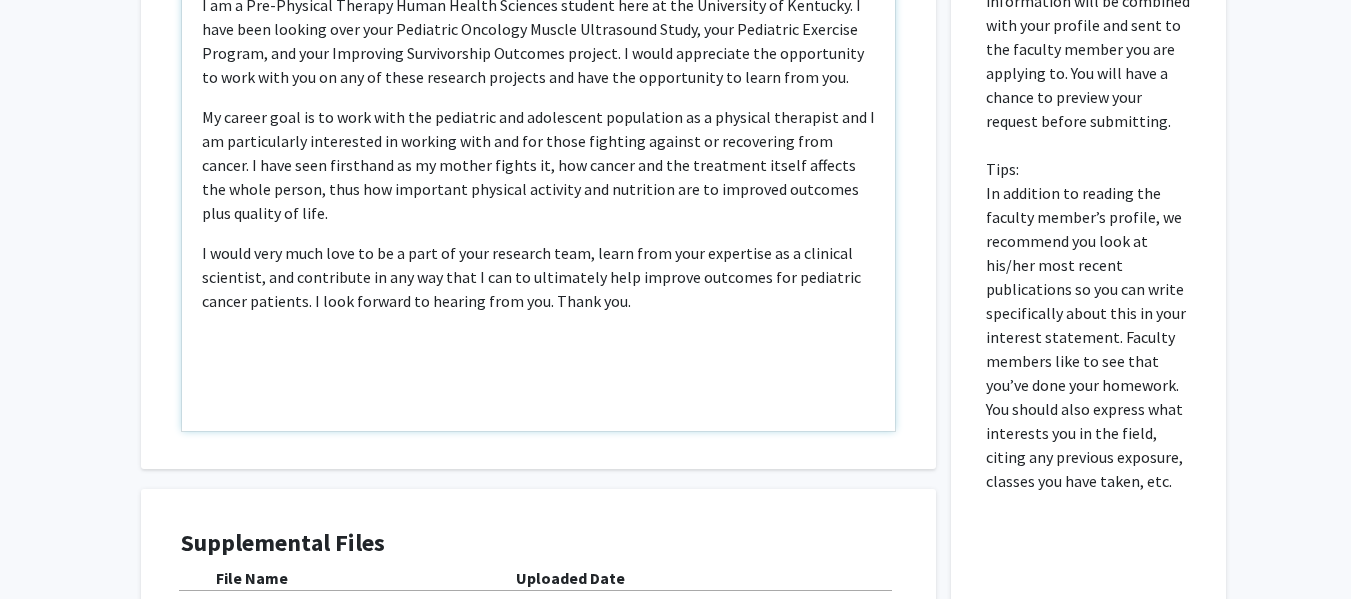 click on "My career goal is to work with the pediatric and adolescent population as a physical therapist and I am particularly interested in working with and for those fighting against or recovering from cancer. I have seen firsthand as my mother fights it, how cancer and the treatment itself affects the whole person, thus how important physical activity and nutrition are to improved outcomes plus quality of life." at bounding box center (538, 165) 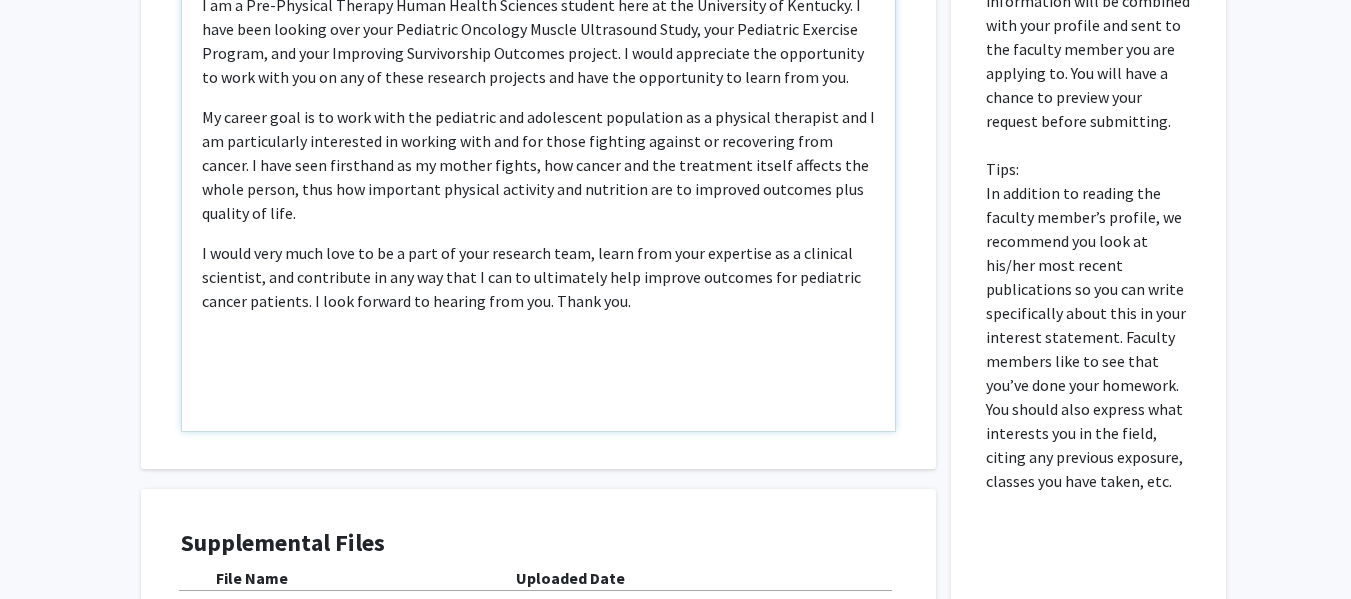 click on "My career goal is to work with the pediatric and adolescent population as a physical therapist and I am particularly interested in working with and for those fighting against or recovering from cancer. I have seen firsthand as my mother fights, how cancer and the treatment itself affects the whole person, thus how important physical activity and nutrition are to improved outcomes plus quality of life." at bounding box center [538, 165] 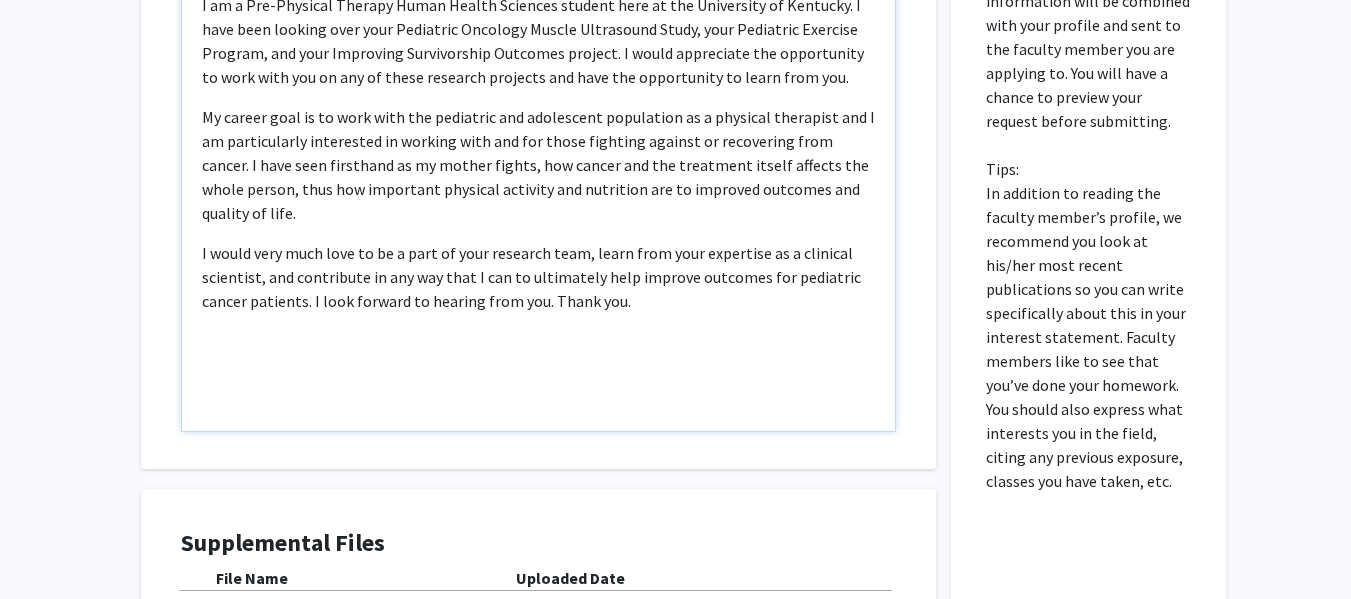 click on "My career goal is to work with the pediatric and adolescent population as a physical therapist and I am particularly interested in working with and for those fighting against or recovering from cancer. I have seen firsthand as my mother fights, how cancer and the treatment itself affects the whole person, thus how important physical activity and nutrition are to improved outcomes and quality of life." at bounding box center [538, 165] 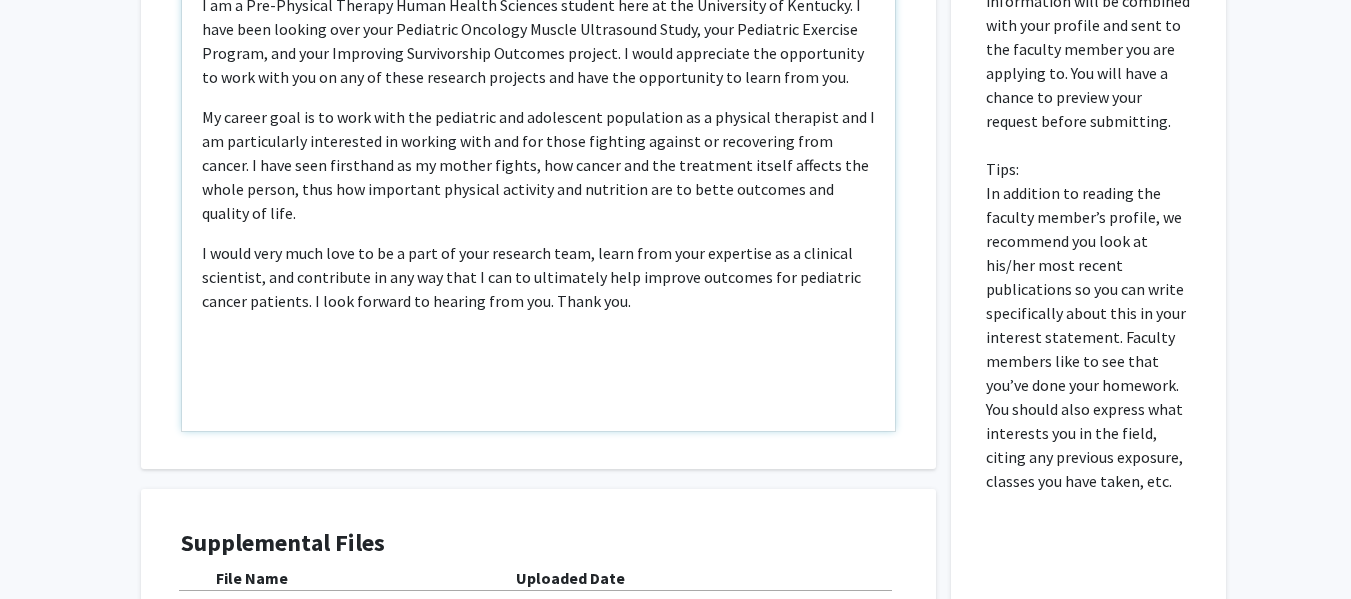 type on "<p>I am a Pre-Physical Therapy Human Health Sciences student here at the University of Kentucky.  I have been looking over your Pediatric Oncology Muscle Ultrasound Study, your Pediatric Exercise Program, and your Improving Survivorship Outcomes project. I would appreciate the opportunity to work with you on any of these research projects and have the opportunity to learn from you.</p><p>My career goal is to work with the pediatric and adolescent population as a physical therapist and I am particularly interested in working with and for those fighting against or recovering from cancer. I have seen firsthand as my mother fights, how cancer and the treatment itself affects the whole person, thus how important physical activity and nutrition are to better outcomes and quality of life.
</p><p>I would very much love to be a part of your research team, learn from your expertise as a clinical scientist, and contribute in any way that I can to ultimately help improve outcomes for pediatric cancer patients. I look..." 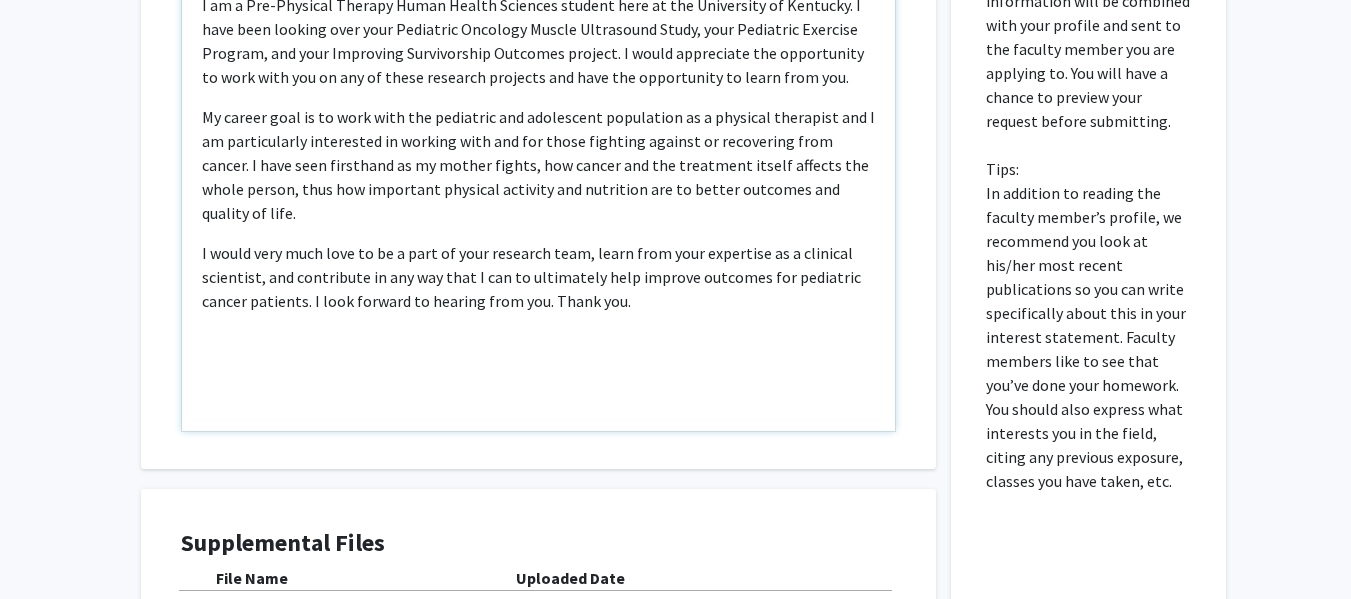 click on "I am a Pre-Physical Therapy Human Health Sciences student here at the University of Kentucky.  I have been looking over your Pediatric Oncology Muscle Ultrasound Study, your Pediatric Exercise Program, and your Improving Survivorship Outcomes project. I would appreciate the opportunity to work with you on any of these research projects and have the opportunity to learn from you. My career goal is to work with the pediatric and adolescent population as a physical therapist and I am particularly interested in working with and for those fighting against or recovering from cancer. I have seen firsthand as my mother fights, how cancer and the treatment itself affects the whole person, thus how important physical activity and nutrition are to better outcomes and quality of life." at bounding box center (538, 202) 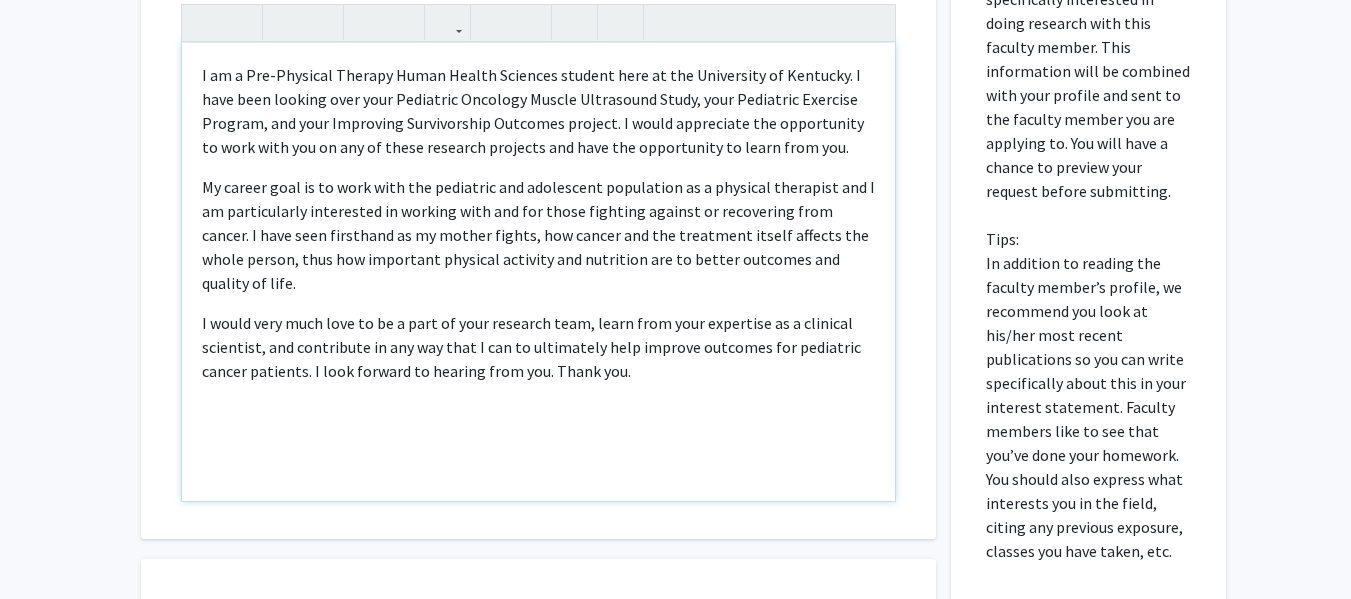 scroll, scrollTop: 922, scrollLeft: 0, axis: vertical 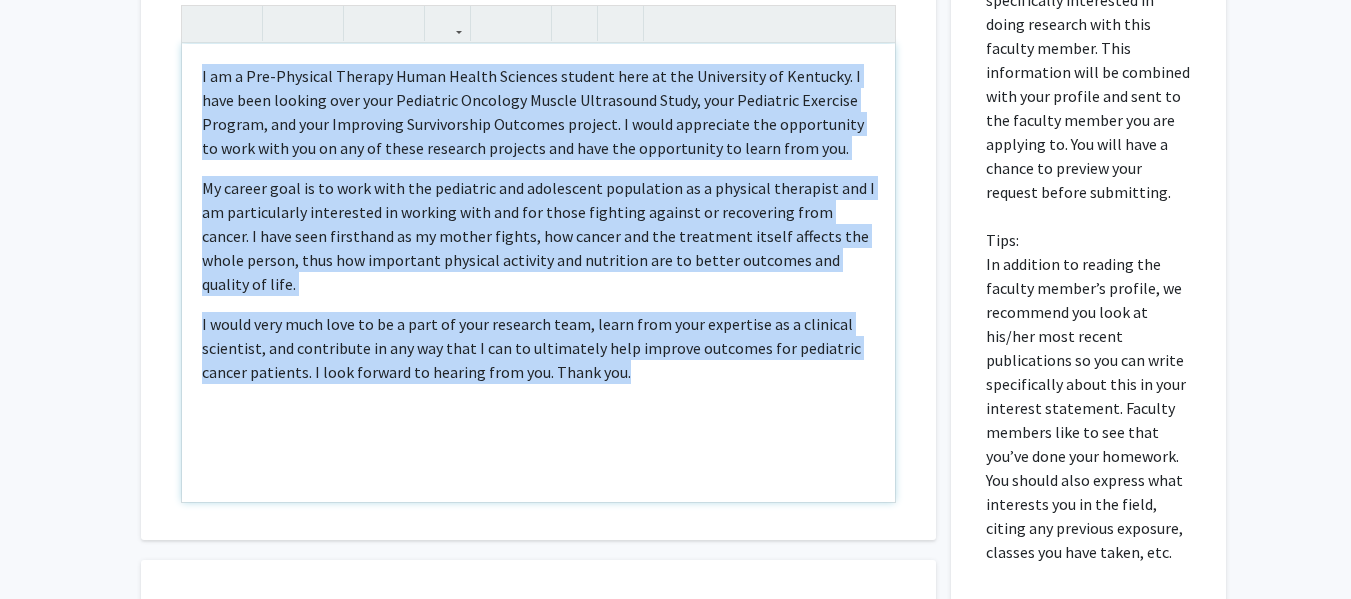 drag, startPoint x: 626, startPoint y: 352, endPoint x: 184, endPoint y: 70, distance: 524.2976 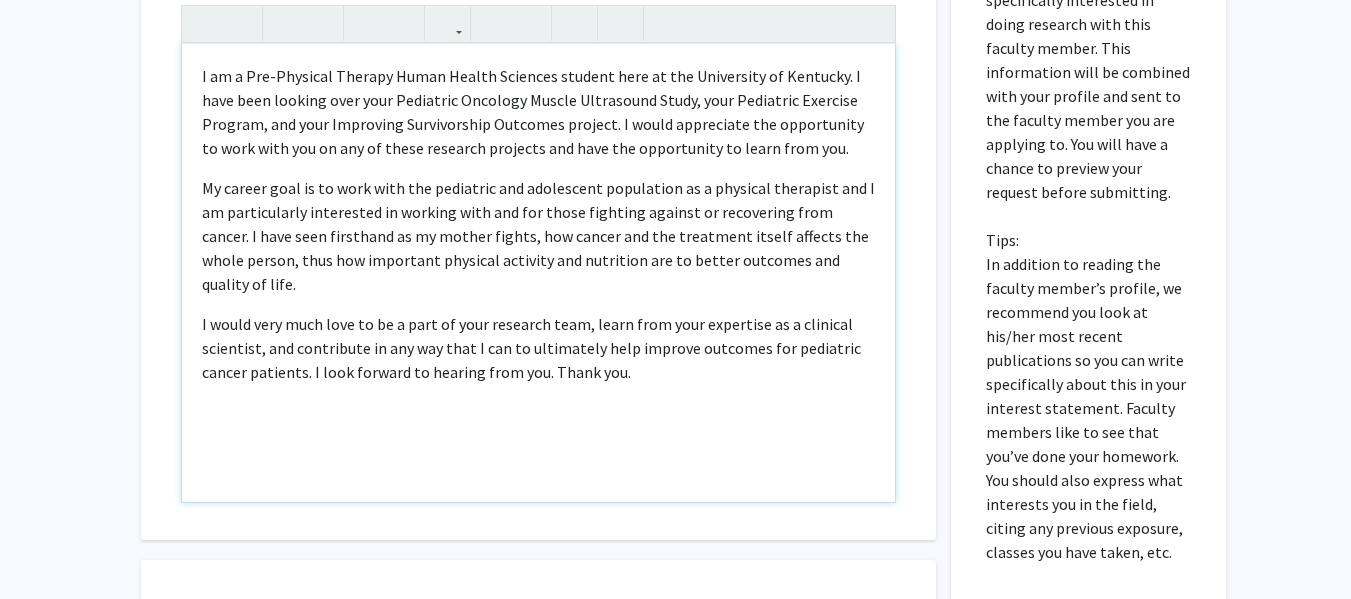 click at bounding box center (538, 412) 